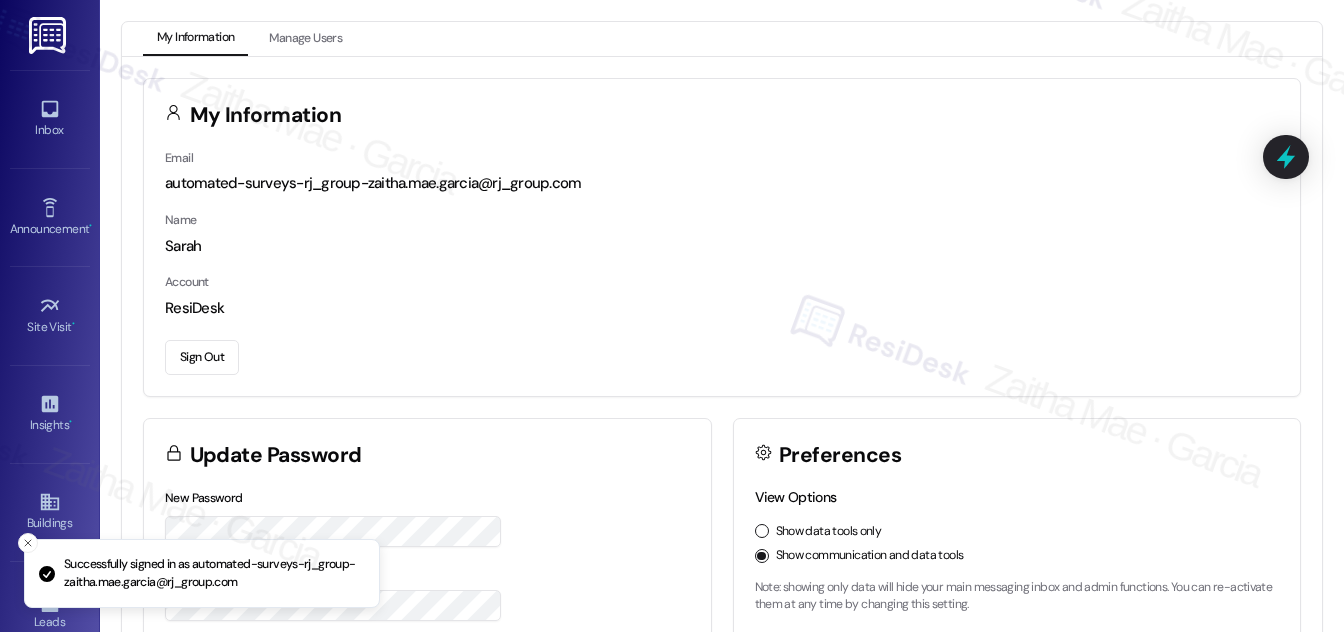 scroll, scrollTop: 0, scrollLeft: 0, axis: both 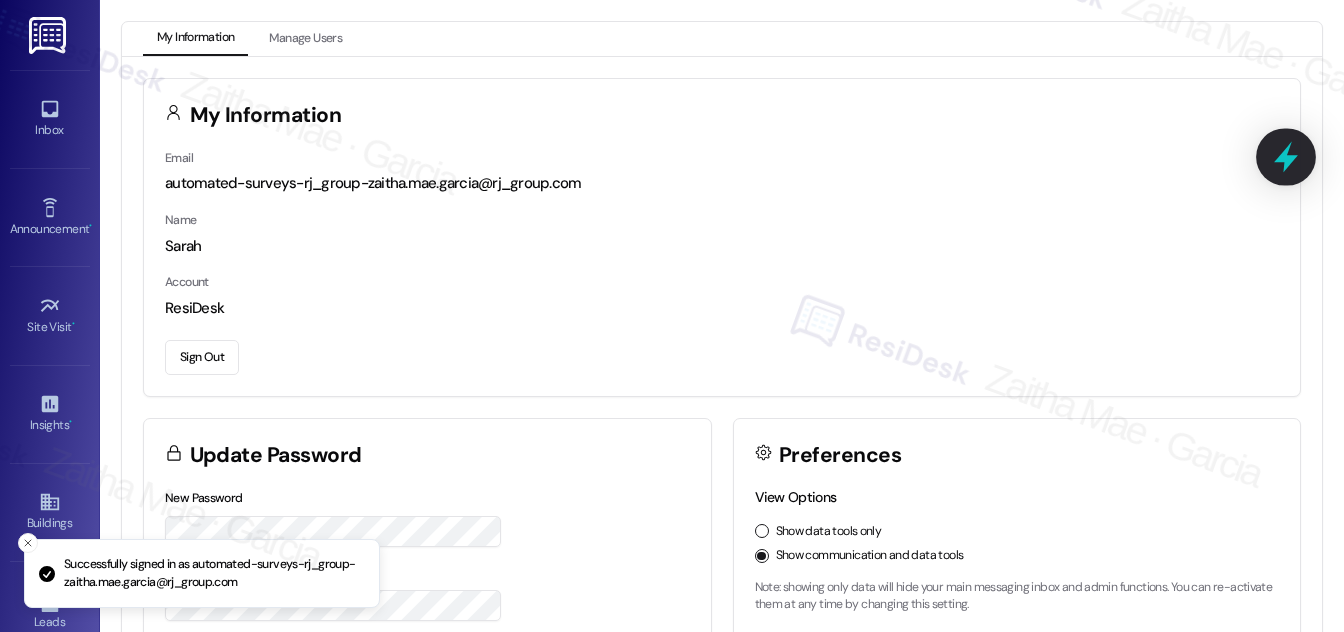 click 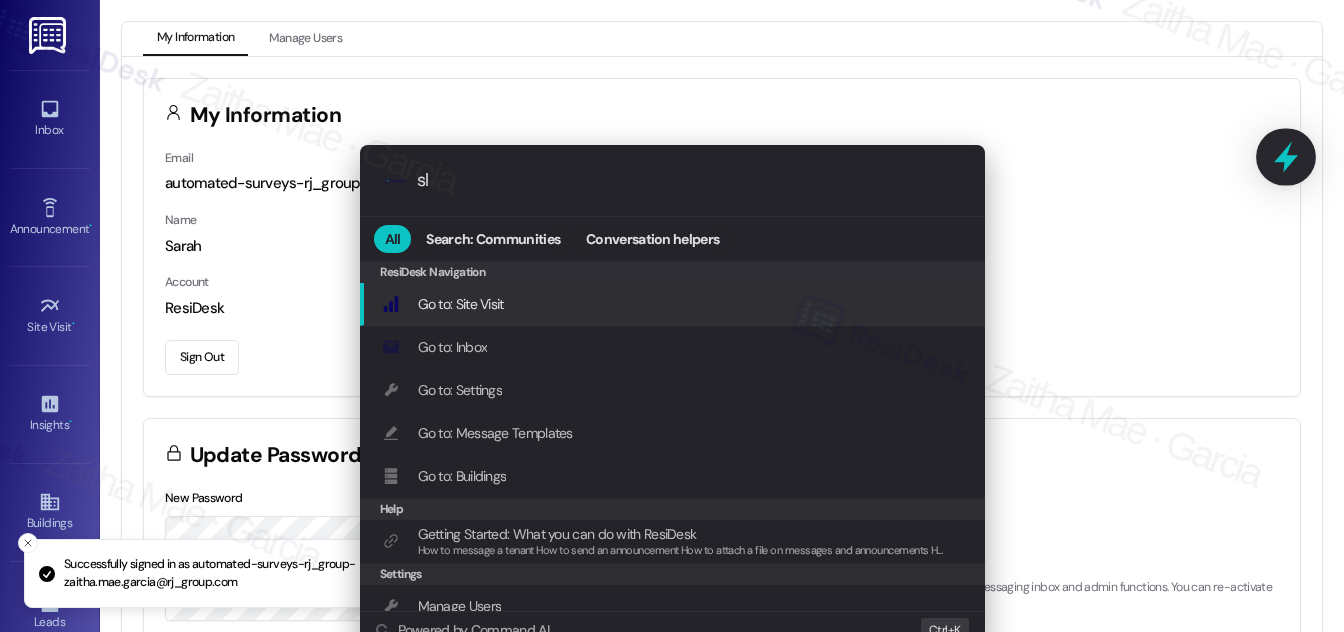 type on "sla" 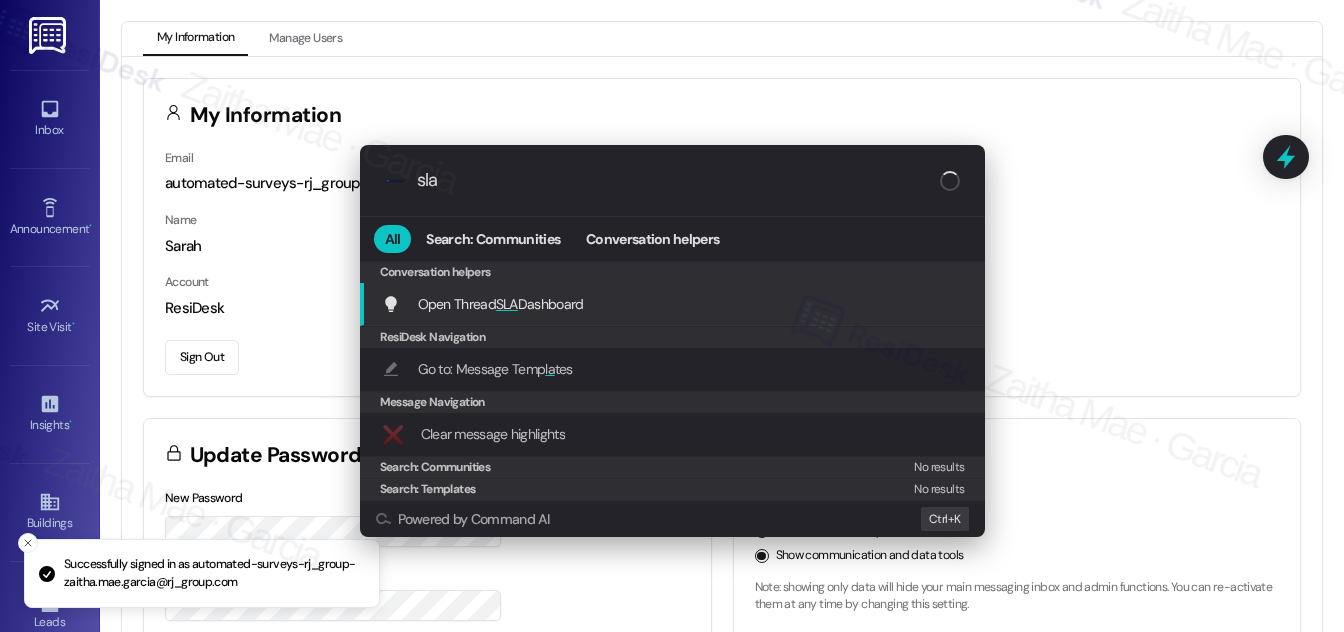 click on "sla" at bounding box center [678, 180] 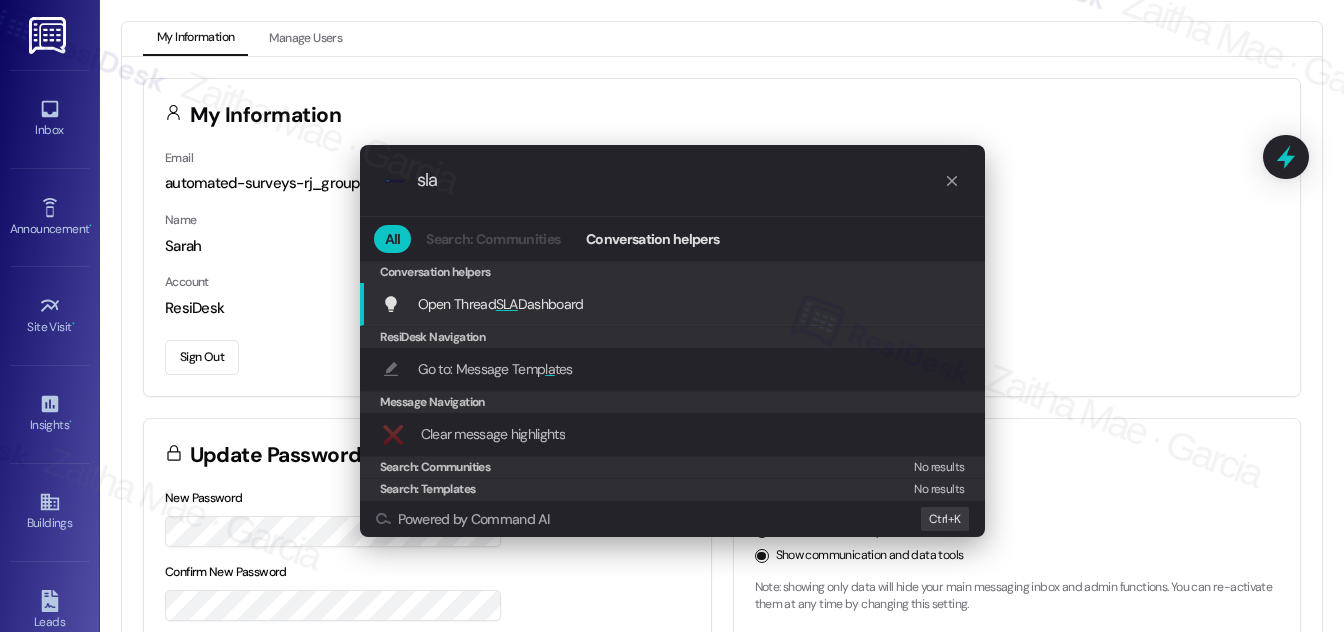 click on ".cls-1{fill:#0a055f;}.cls-2{fill:#0cc4c4;} resideskLogoBlueOrange sla All Search: Communities Conversation helpers Conversation helpers Conversation helpers Open Thread  SLA  Dashboard Add shortcut ResiDesk Navigation Go to: Message Temp la tes Add shortcut Message Navigation ❌ Clear message highlights Add shortcut Search: Communities No results Search: Templates No results Powered by Command AI Ctrl+ K" at bounding box center [672, 316] 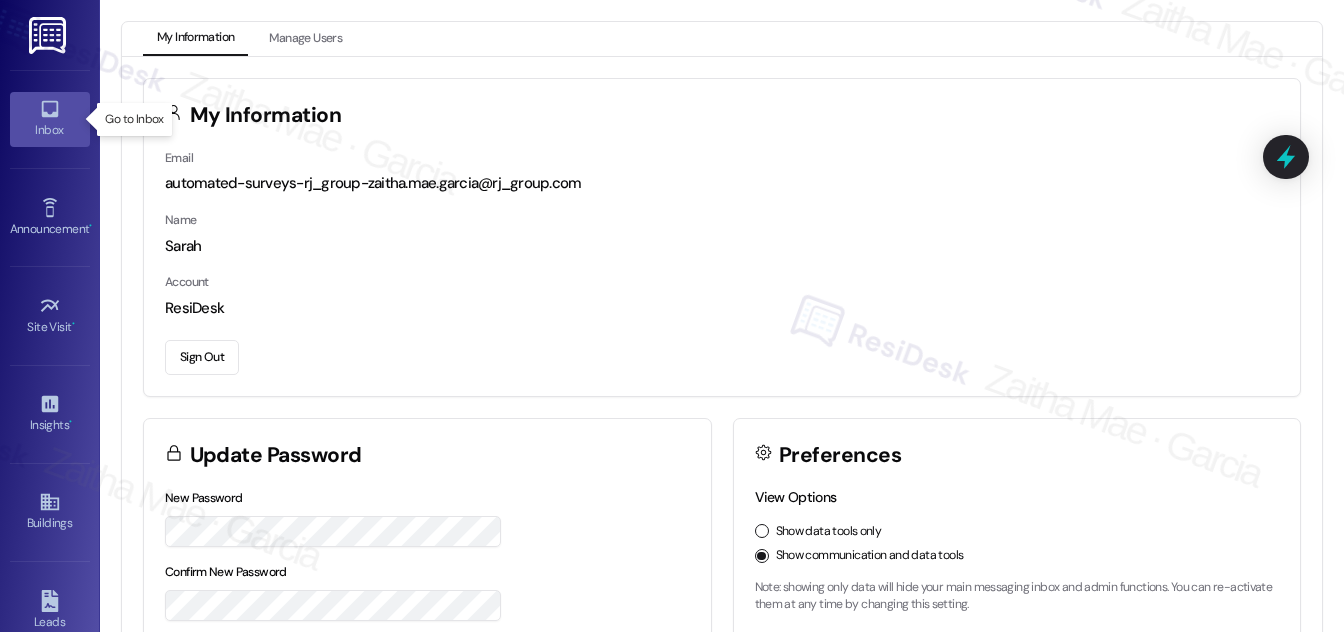 click on "Inbox" at bounding box center [50, 130] 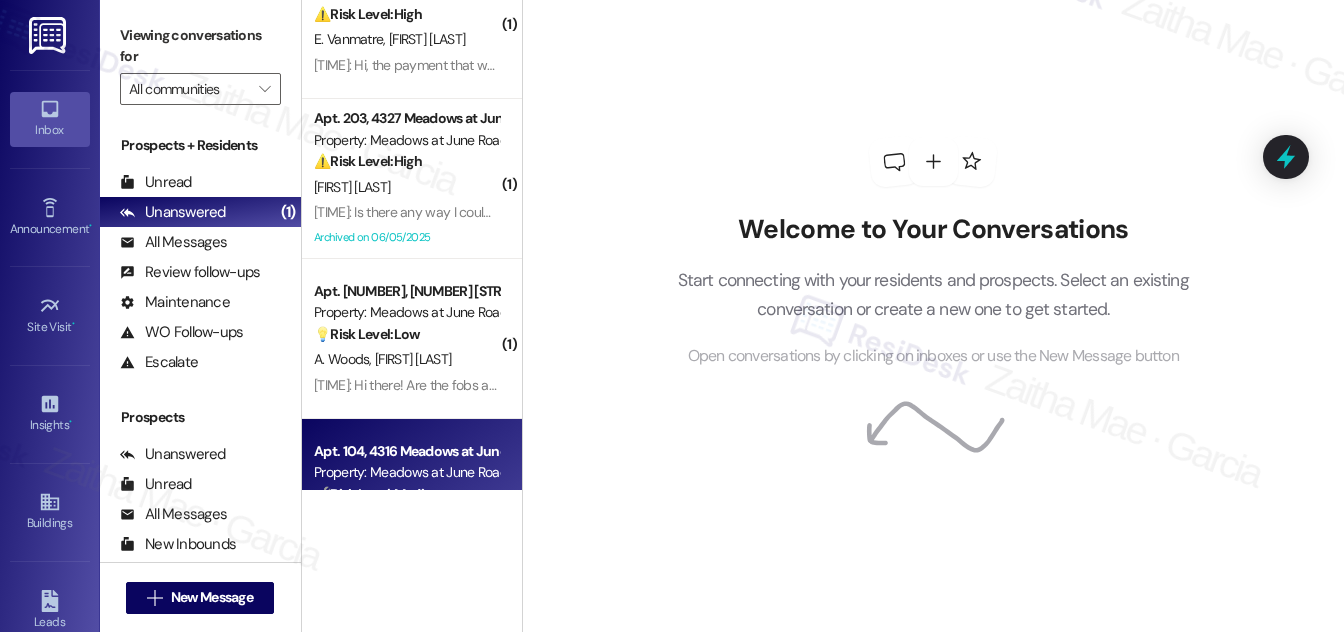 scroll, scrollTop: 0, scrollLeft: 0, axis: both 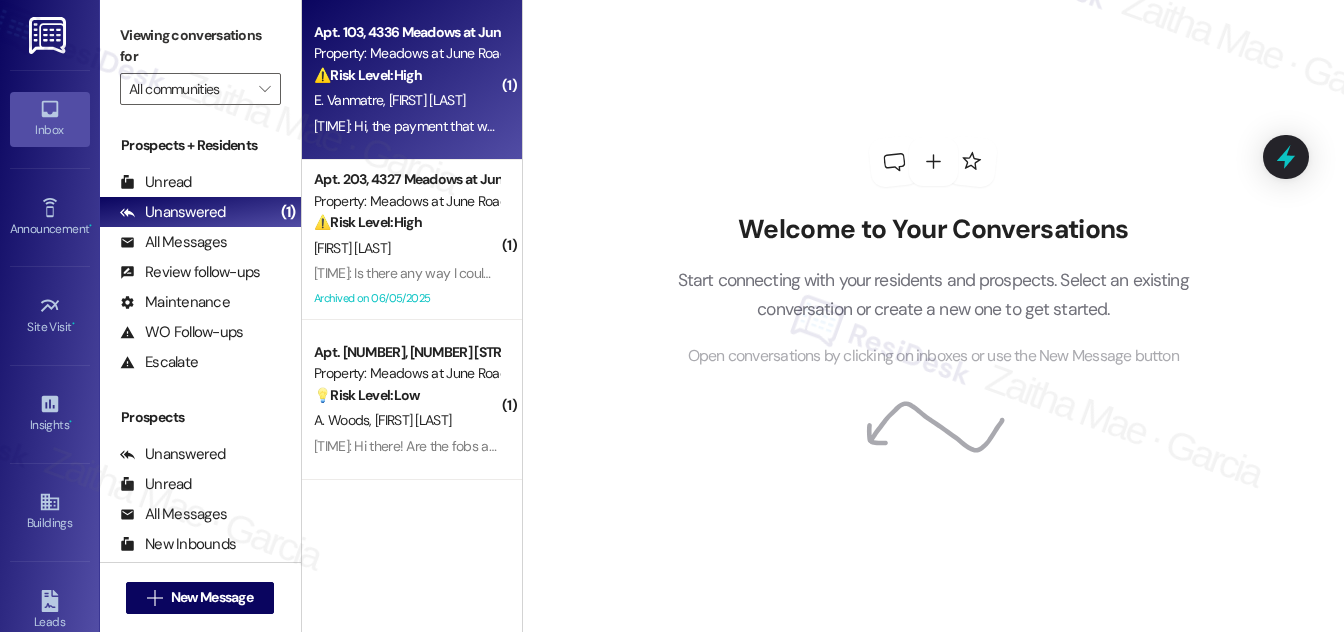 click on "[FIRST] [LAST] [FIRST] [LAST]" at bounding box center [406, 100] 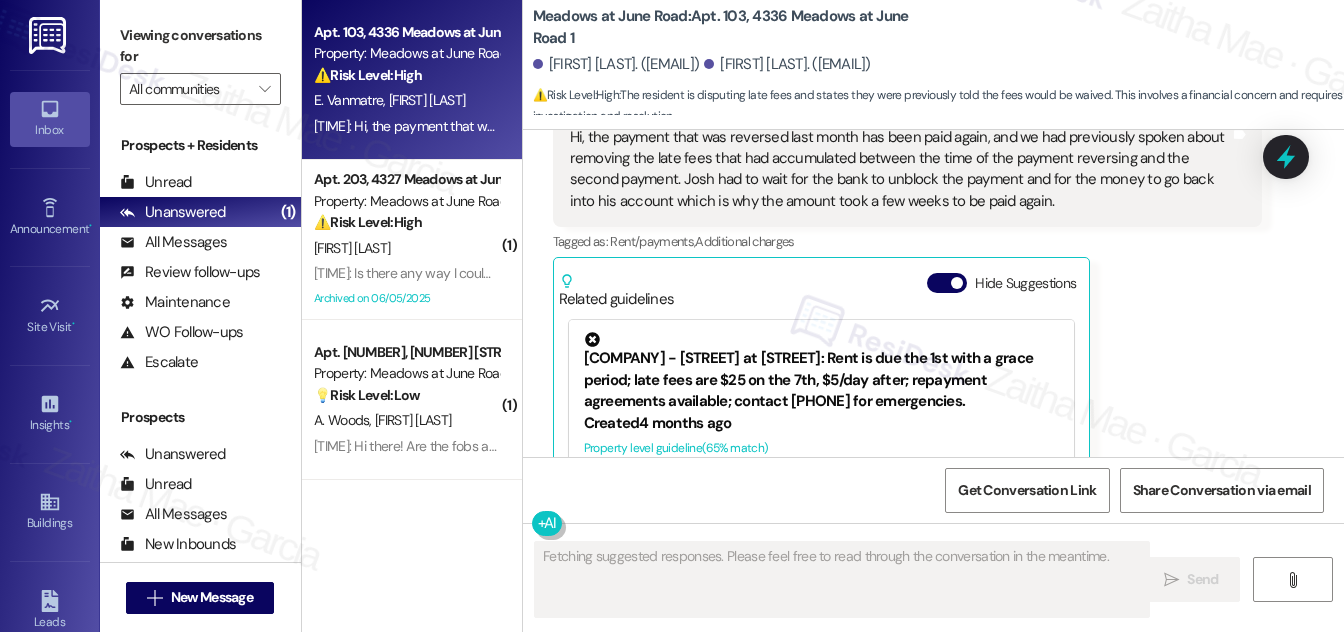 scroll, scrollTop: 1872, scrollLeft: 0, axis: vertical 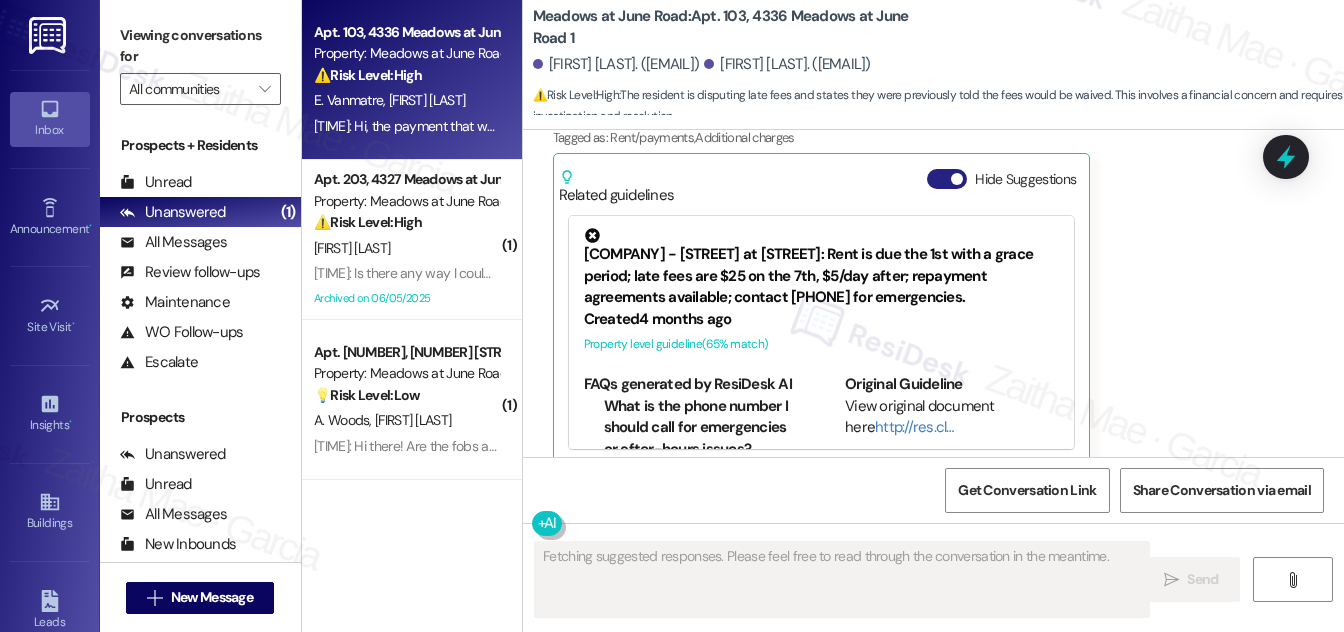 click on "Hide Suggestions" at bounding box center [947, 179] 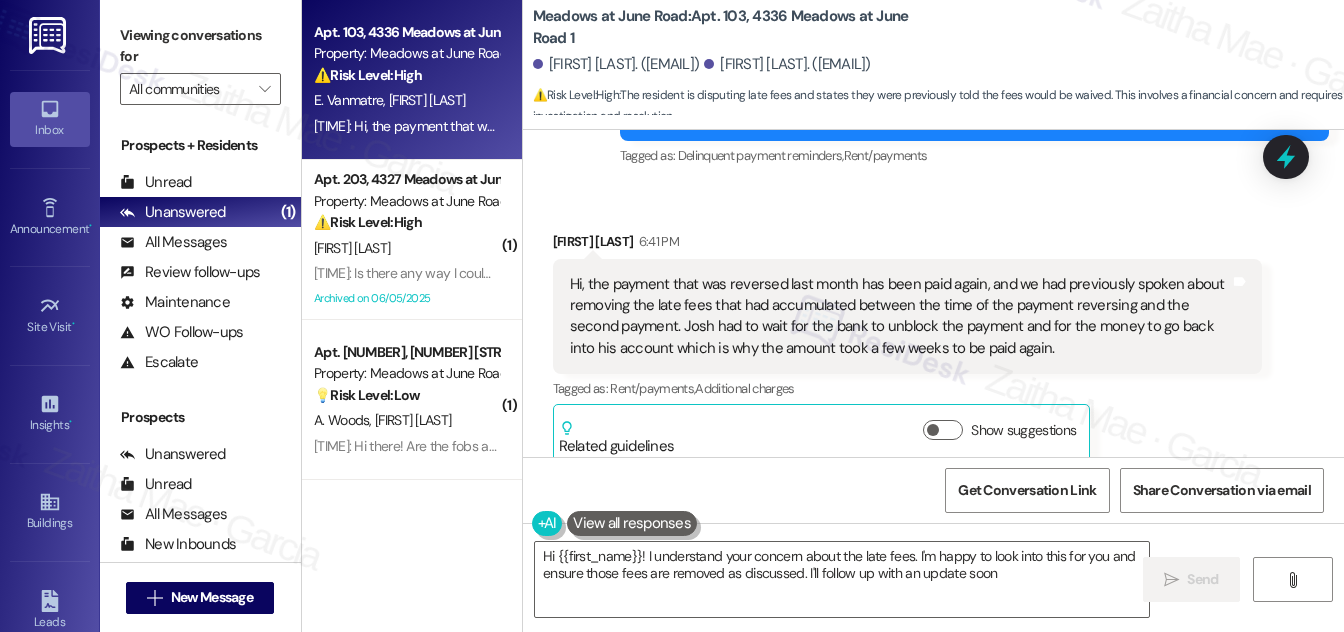 type on "Hi {{first_name}}! I understand your concern about the late fees. I'm happy to look into this for you and ensure those fees are removed as discussed. I'll follow up with an update soon!" 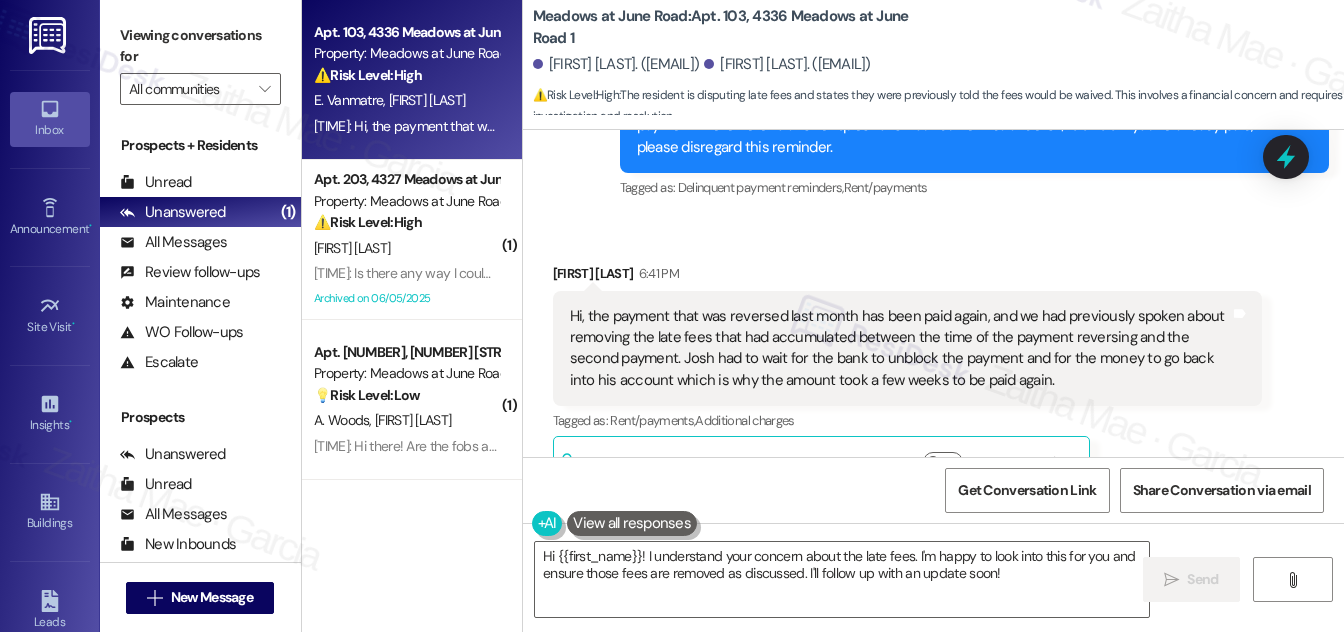 scroll, scrollTop: 1621, scrollLeft: 0, axis: vertical 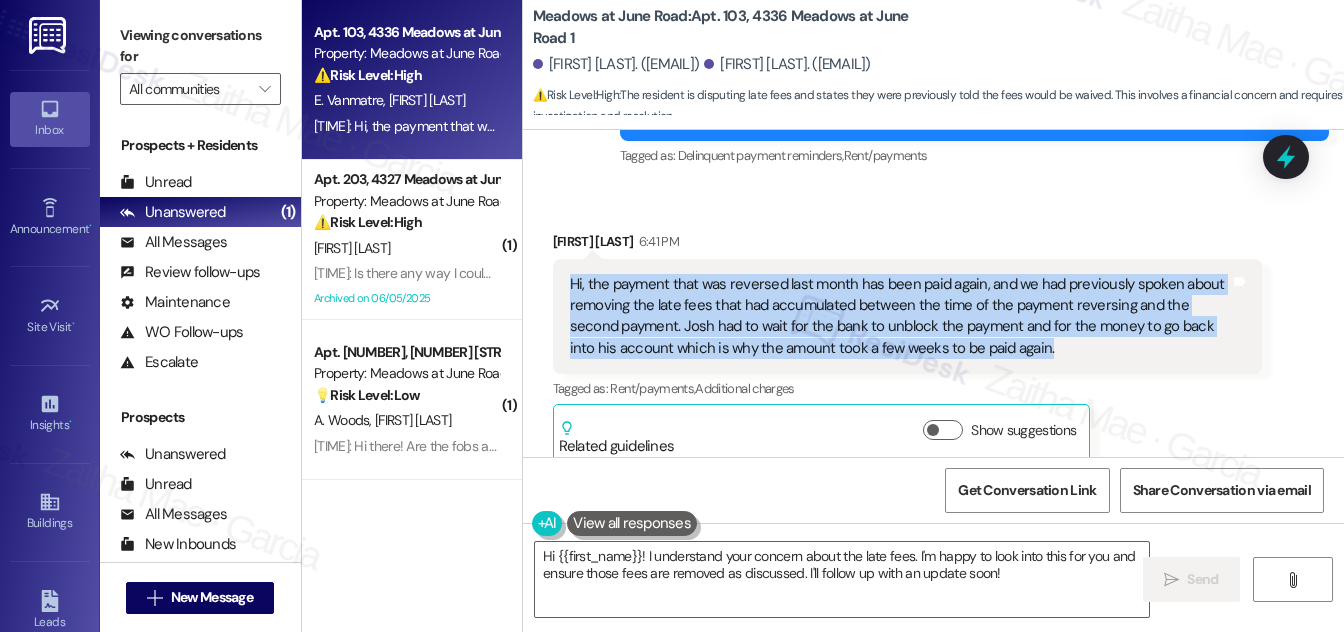 drag, startPoint x: 569, startPoint y: 260, endPoint x: 1029, endPoint y: 337, distance: 466.40005 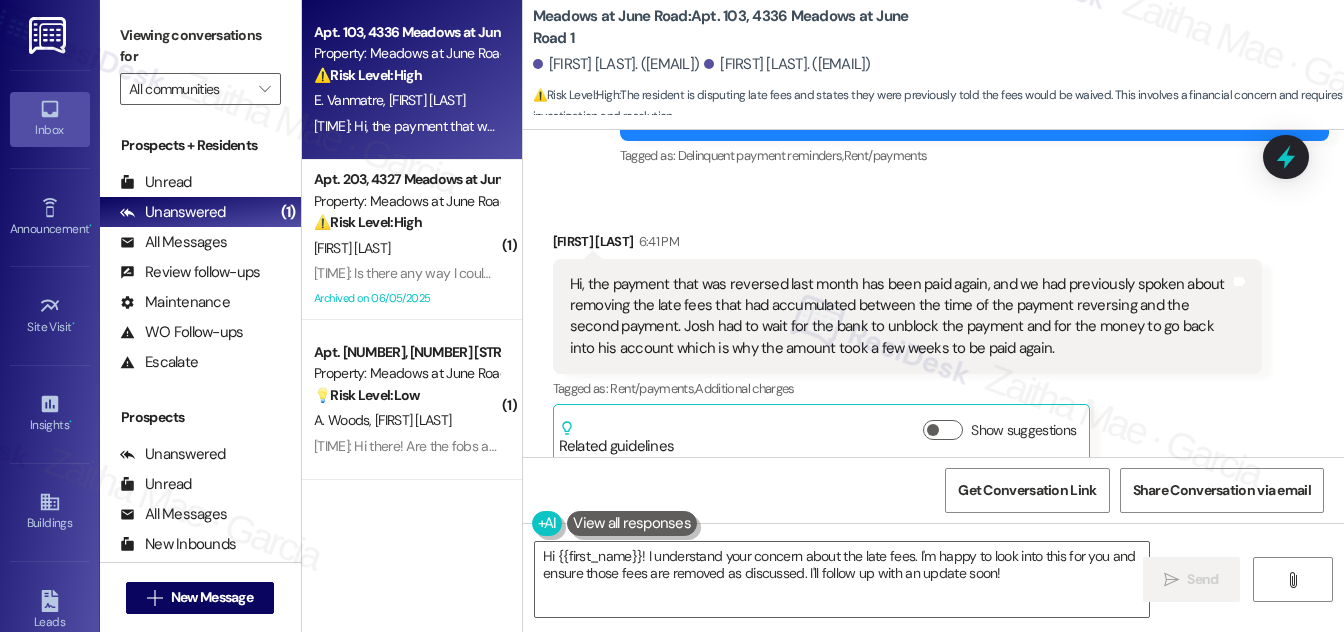 click on "Received via SMS [FIRST] [LAST] [TIME] Hi, the payment that was reversed last month has been paid again, and we had previously spoken about removing the late fees that had accumulated between the time of the payment reversing and the second payment. [FIRST] had to wait for the bank to unblock the payment and for the money to go back into his account which is why the amount took a few weeks to be paid again.  Tags and notes Tagged as:   Rent/payments ,  Click to highlight conversations about Rent/payments Additional charges Click to highlight conversations about Additional charges  Related guidelines Show suggestions" at bounding box center (933, 332) 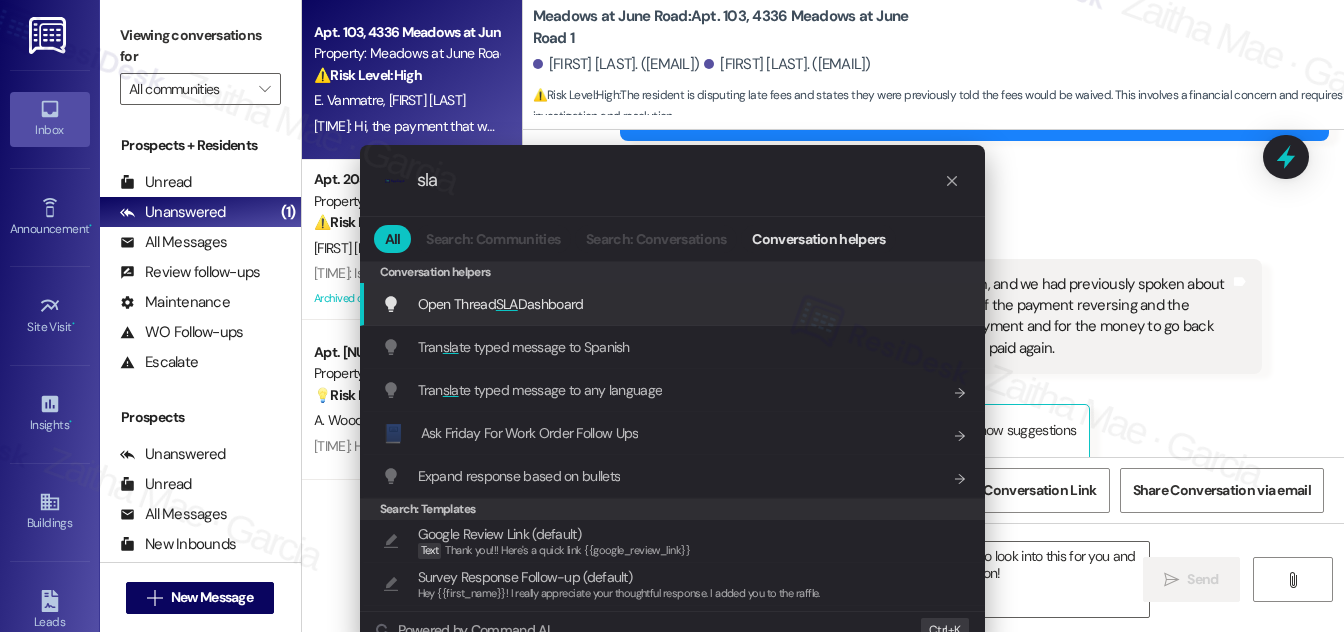 type on "sla" 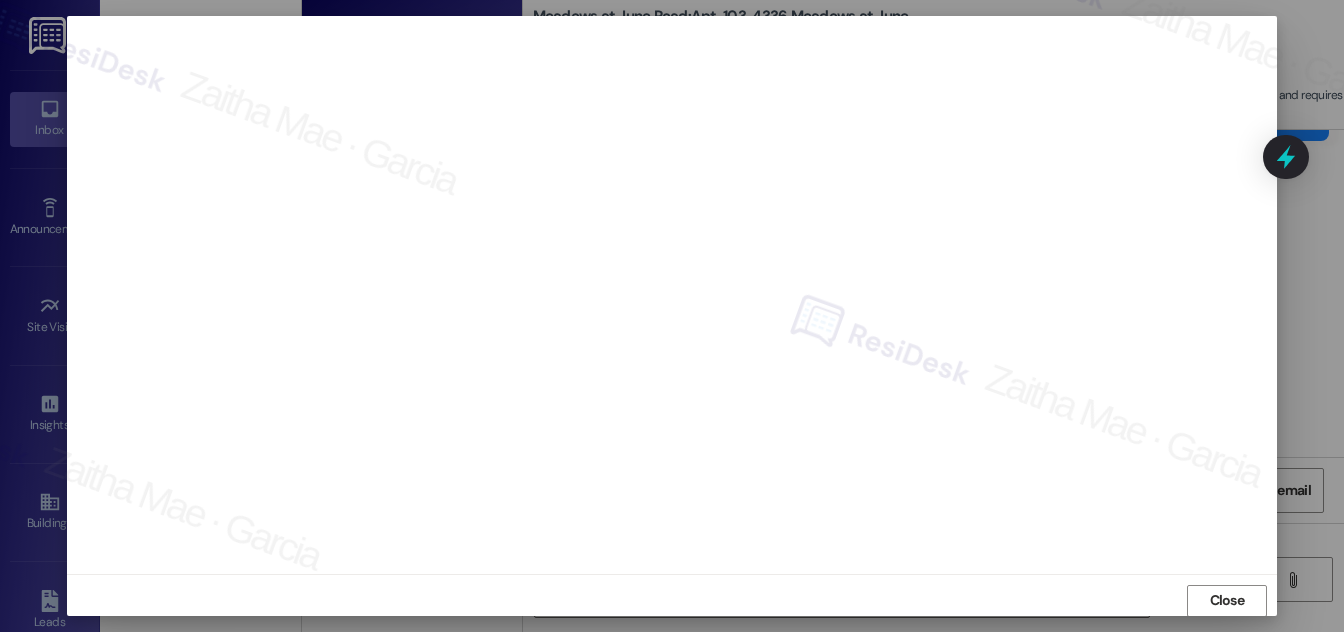 scroll, scrollTop: 21, scrollLeft: 0, axis: vertical 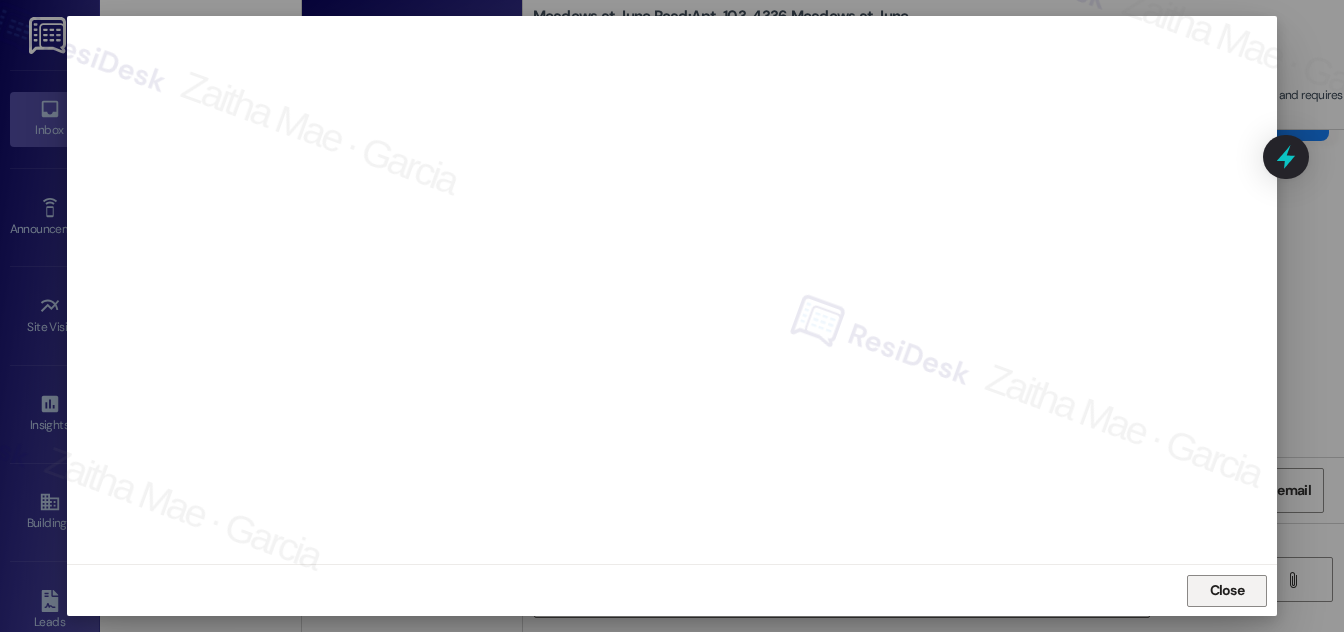 click on "Close" at bounding box center (1227, 590) 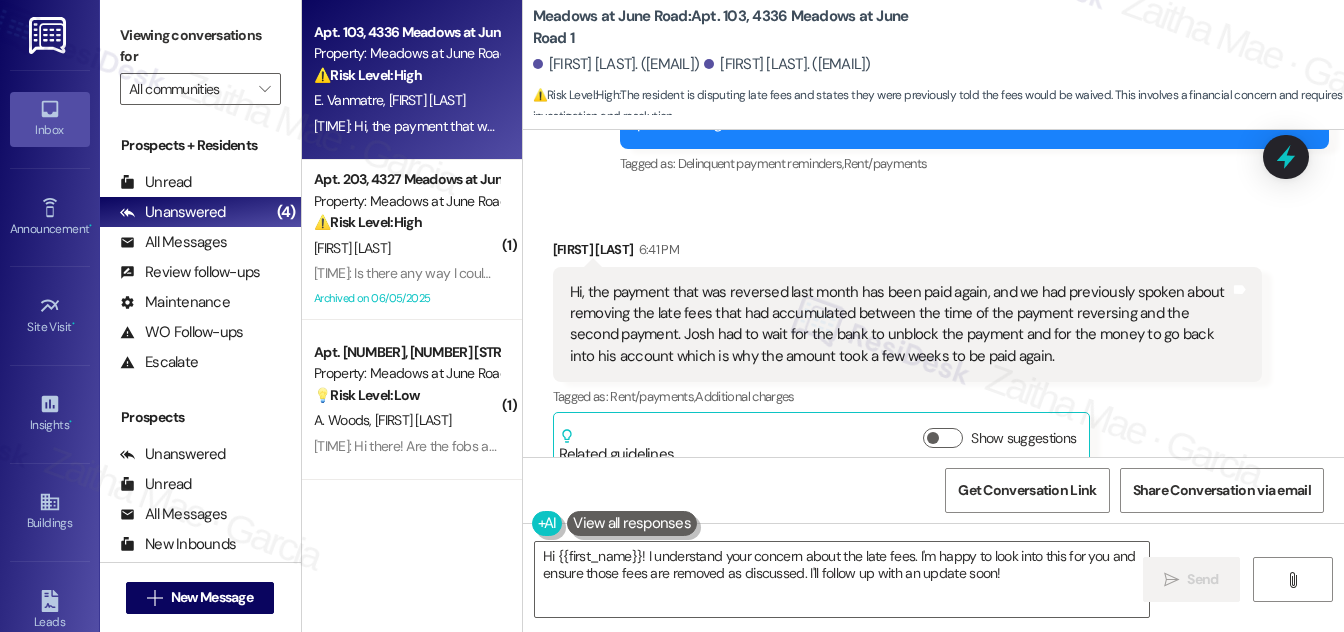 scroll, scrollTop: 1621, scrollLeft: 0, axis: vertical 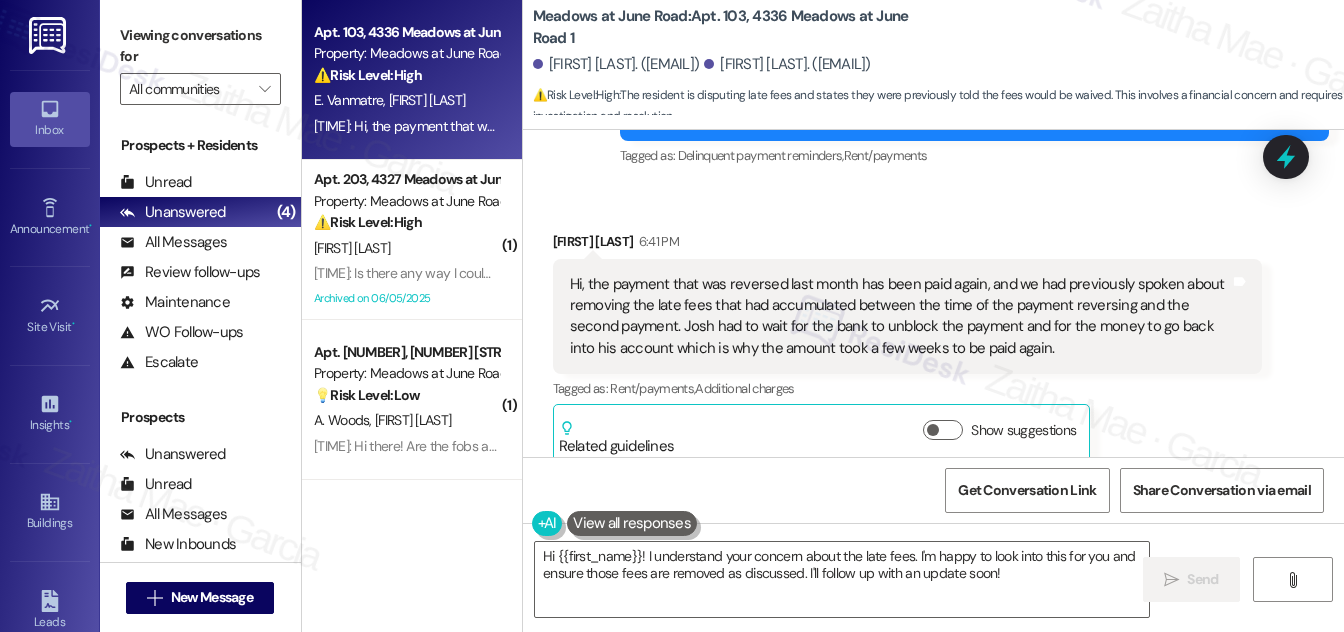 click on "[FIRST] [LAST] [TIME]" at bounding box center (907, 245) 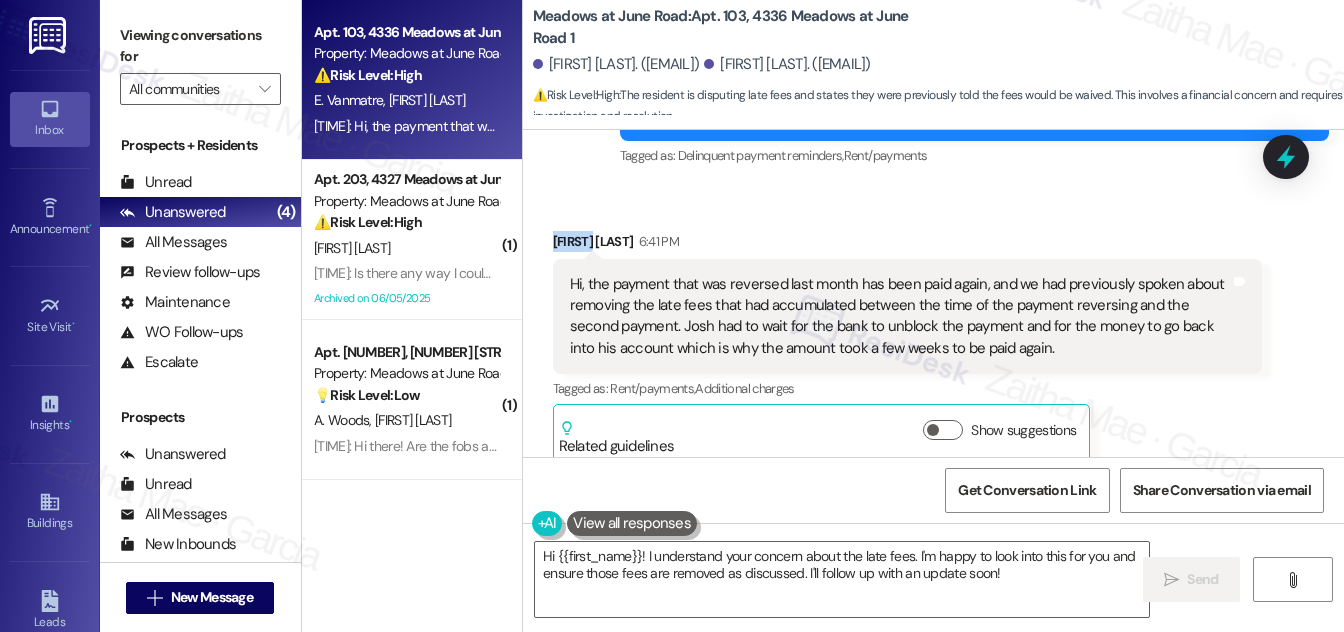 click on "[FIRST] [LAST] [TIME]" at bounding box center [907, 245] 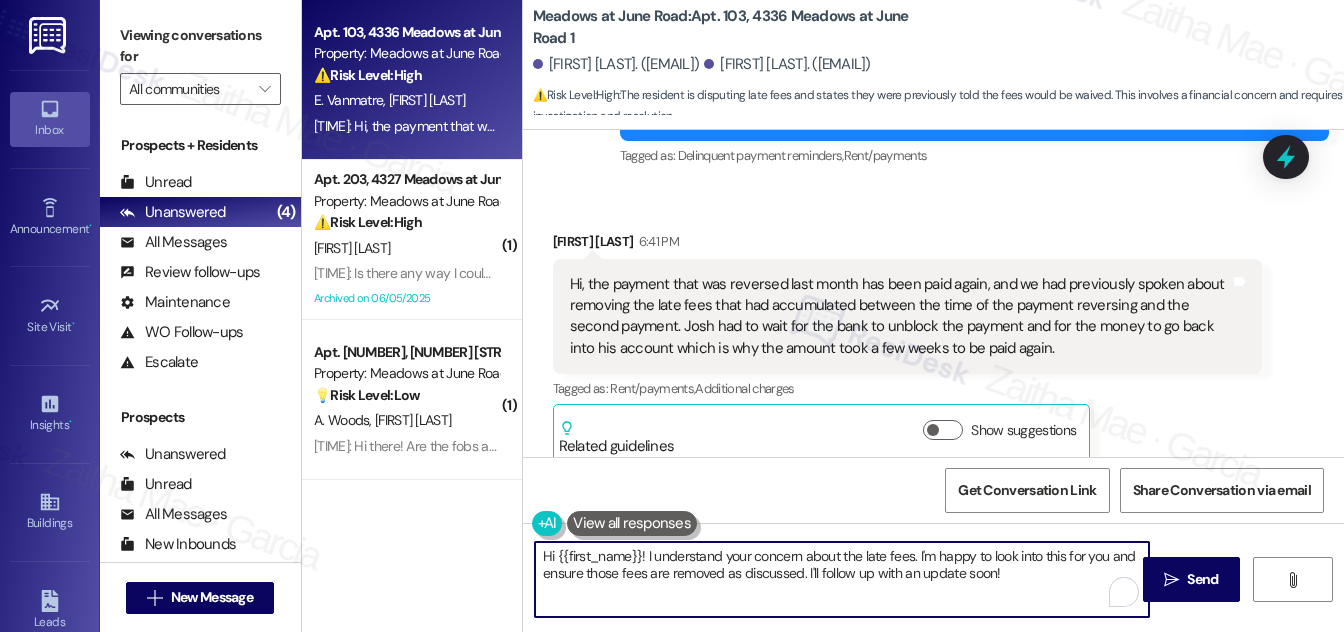 drag, startPoint x: 541, startPoint y: 551, endPoint x: 1029, endPoint y: 577, distance: 488.69214 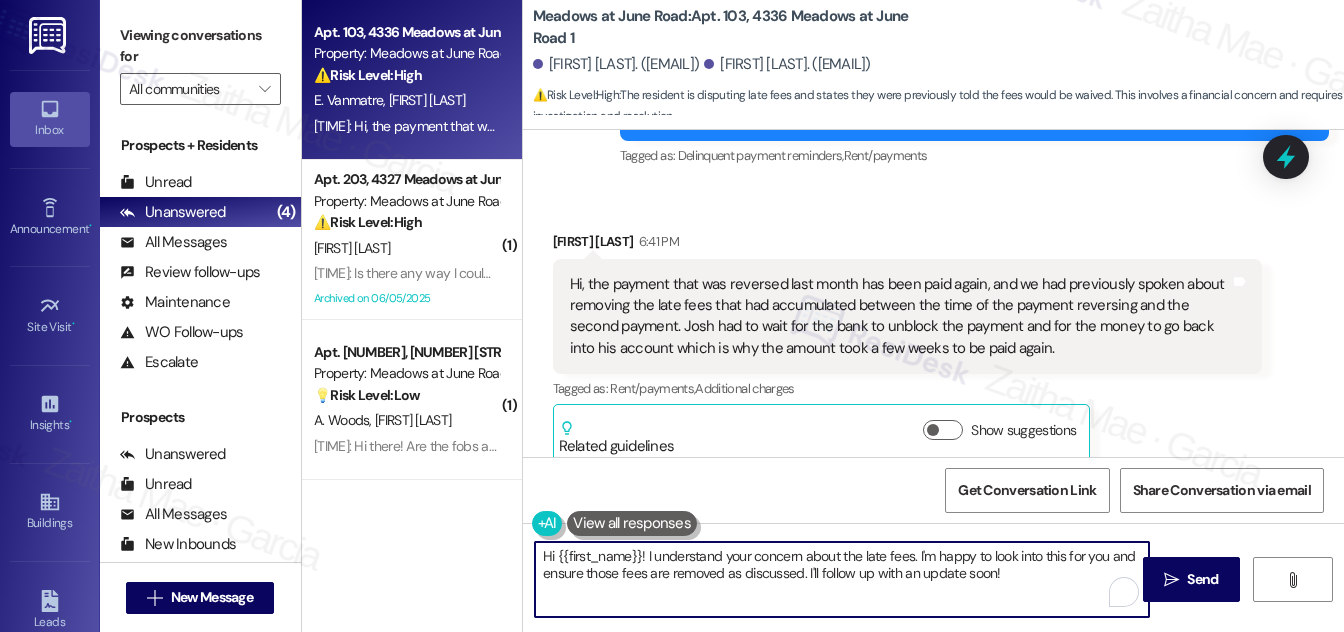click on "Hi {{first_name}}! I understand your concern about the late fees. I'm happy to look into this for you and ensure those fees are removed as discussed. I'll follow up with an update soon!" at bounding box center [842, 579] 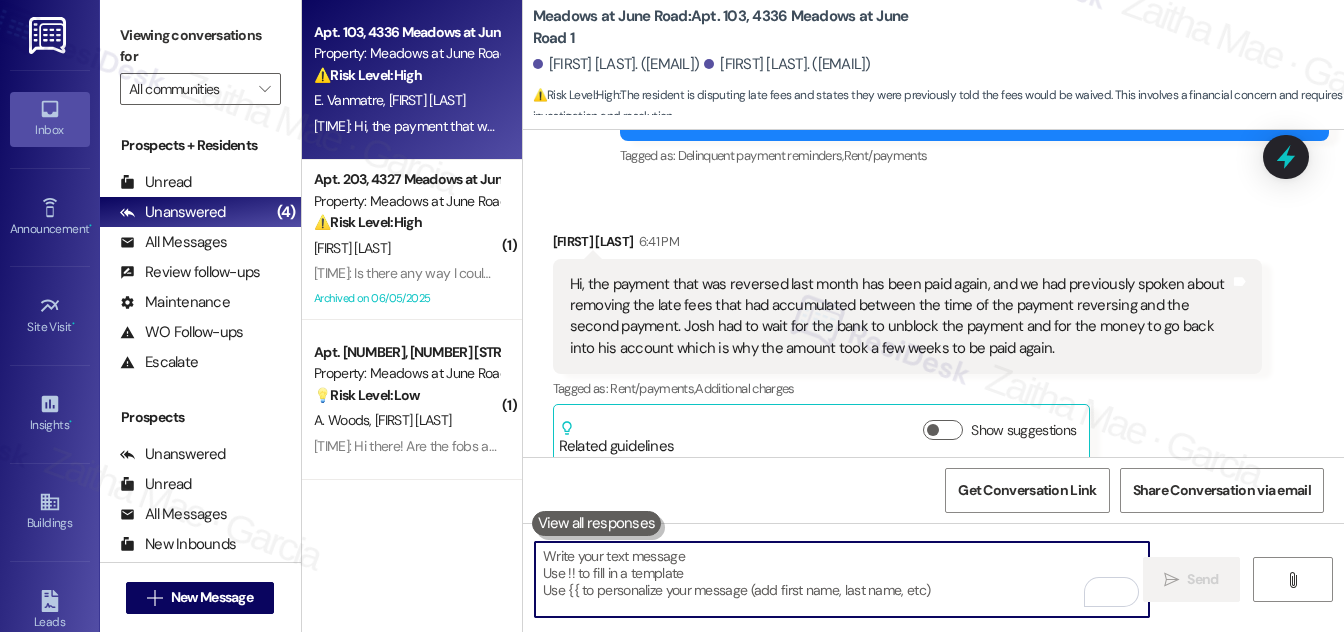 paste on "Hi [FIRST], thank you for explaining the situation. I understand the delay was due to the bank’s process, and that the payment has now been made again. I’ll follow up with the team to review the late fees that were applied during that period. I’ll update you as soon as I have more information." 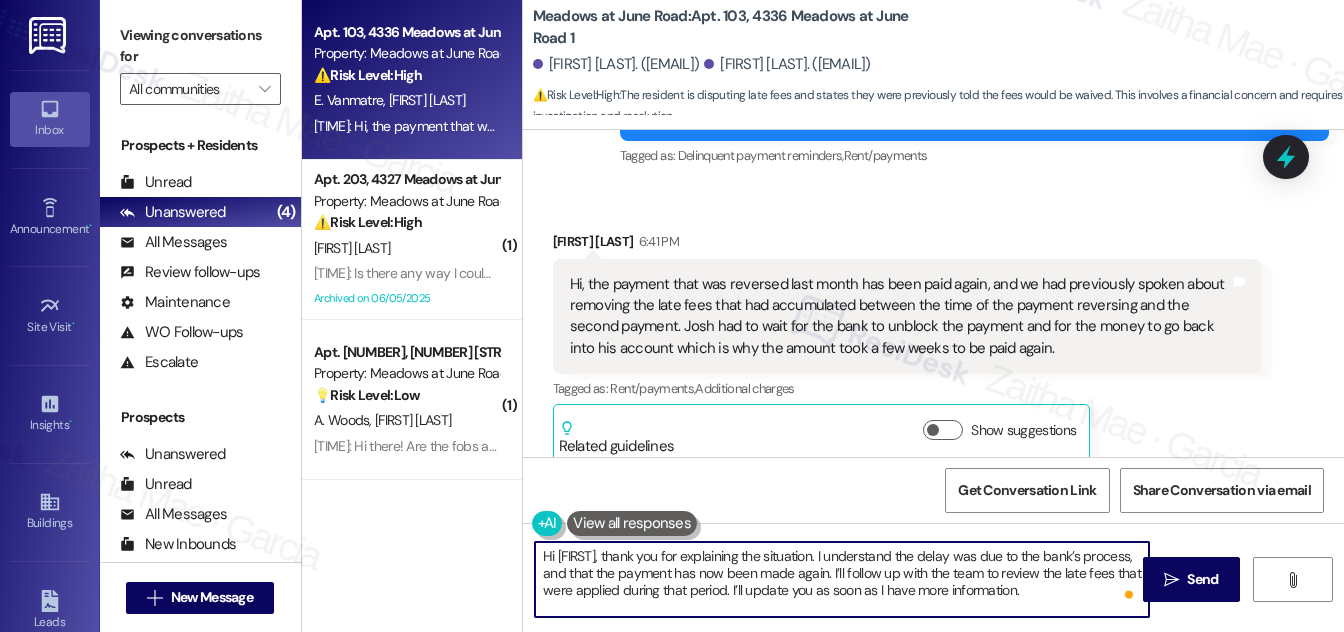 click on "Hi [FIRST], thank you for explaining the situation. I understand the delay was due to the bank’s process, and that the payment has now been made again. I’ll follow up with the team to review the late fees that were applied during that period. I’ll update you as soon as I have more information." at bounding box center (842, 579) 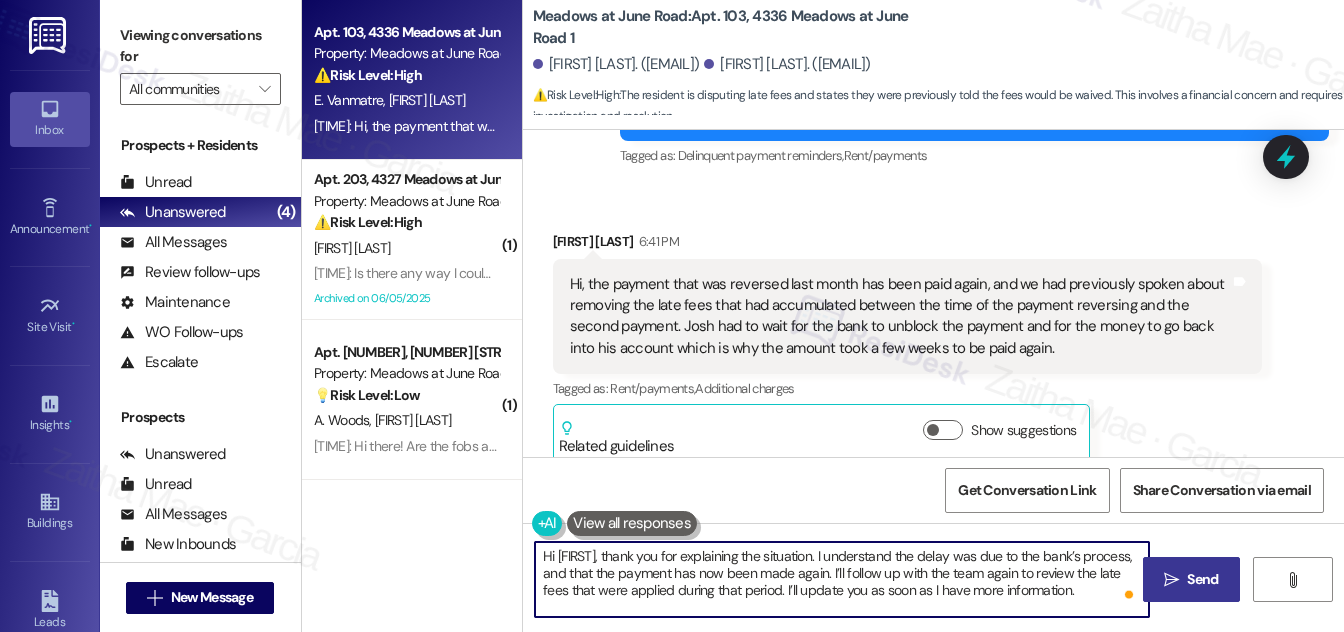 type on "Hi [FIRST], thank you for explaining the situation. I understand the delay was due to the bank’s process, and that the payment has now been made again. I’ll follow up with the team again to review the late fees that were applied during that period. I’ll update you as soon as I have more information." 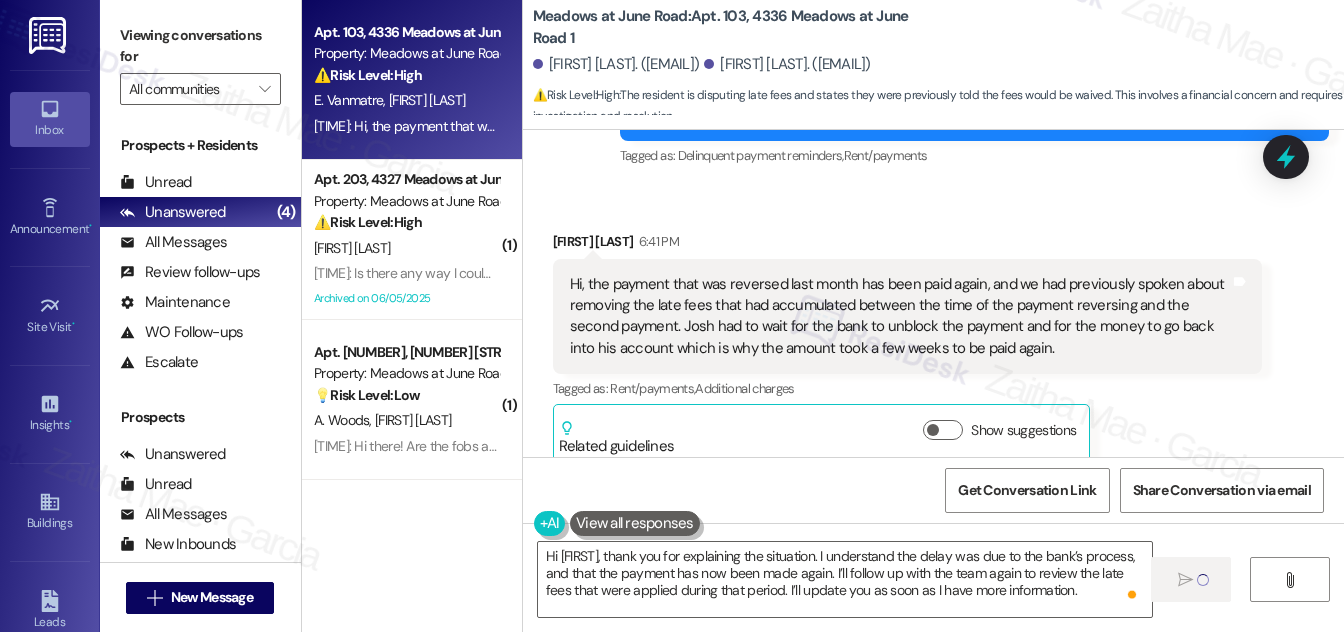 type 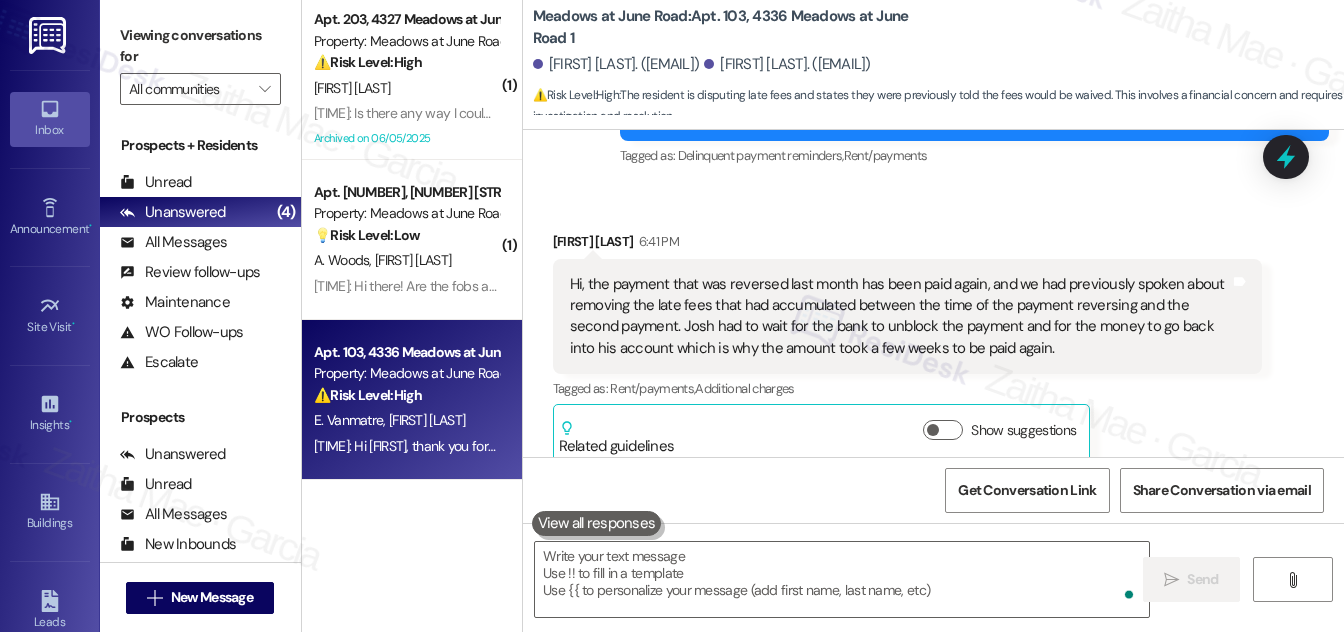 scroll, scrollTop: 1620, scrollLeft: 0, axis: vertical 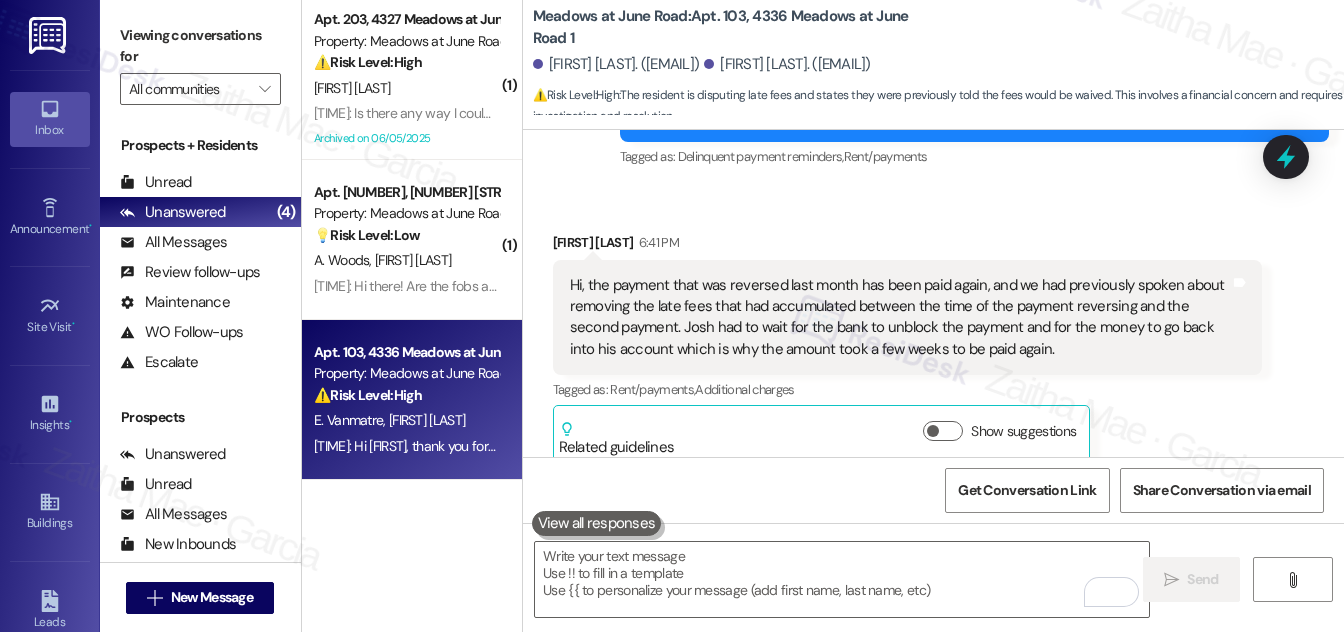 drag, startPoint x: 1288, startPoint y: 159, endPoint x: 1248, endPoint y: 186, distance: 48.259712 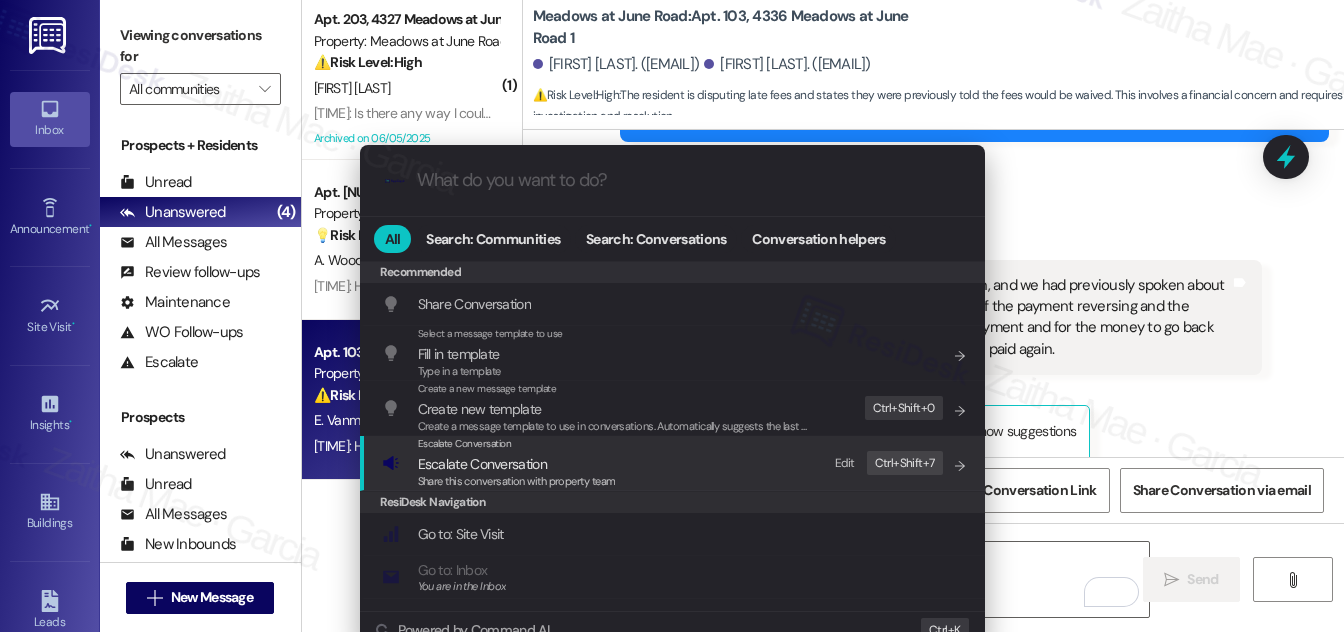 click on "Escalate Conversation" at bounding box center (482, 464) 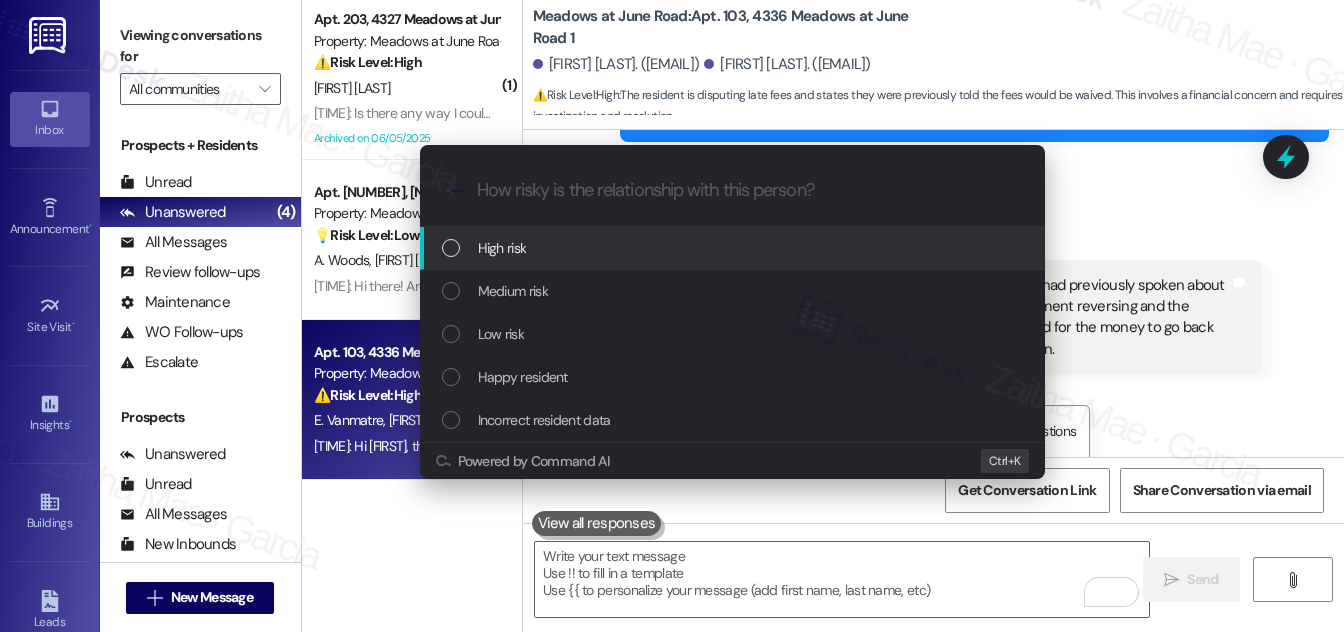 click on "High risk" at bounding box center [734, 248] 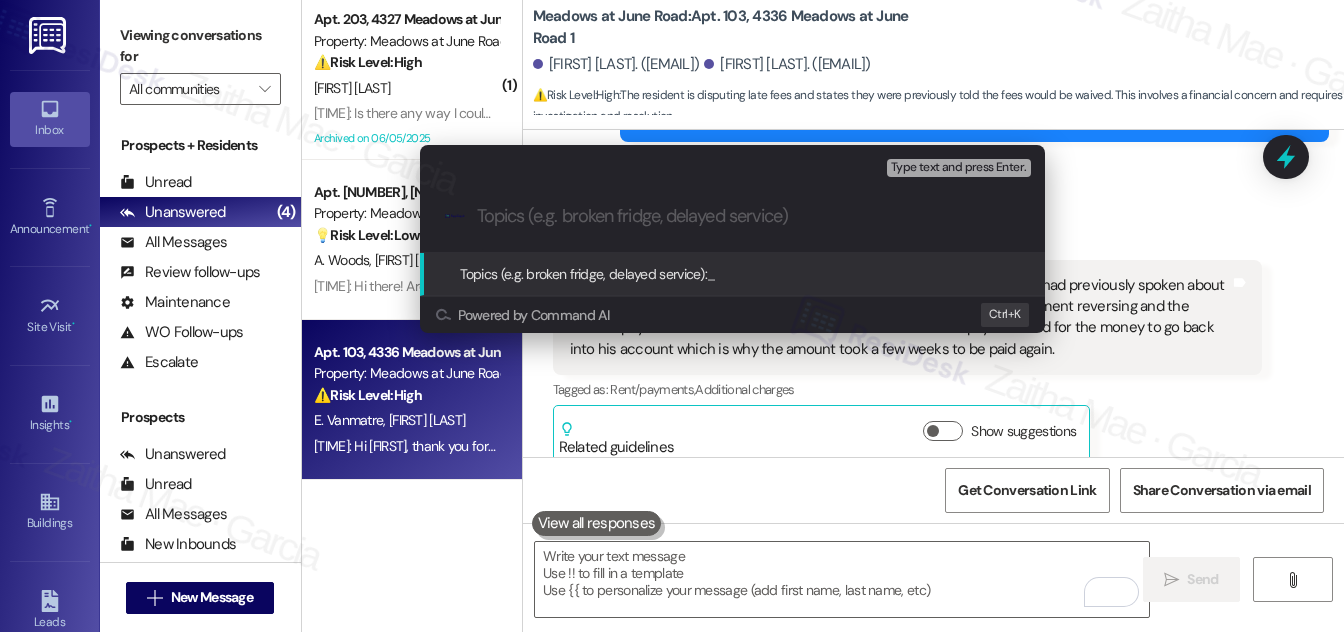 click on "Escalate Conversation High risk Topics (e.g. broken fridge, delayed service) Any messages to highlight in the email? Type text and press Enter. .cls-1{fill:#0a055f;}.cls-2{fill:#0cc4c4;} resideskLogoBlueOrange Topics (e.g. broken fridge, delayed service):  _ Powered by Command AI Ctrl+ K" at bounding box center (672, 316) 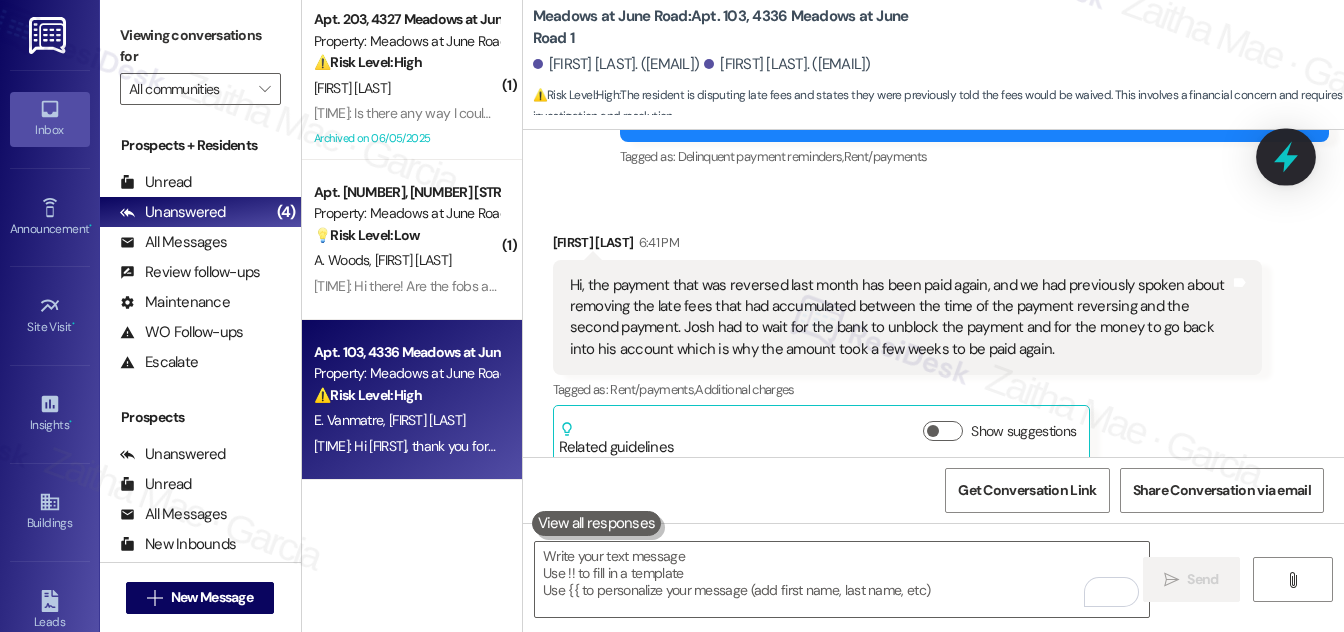 click 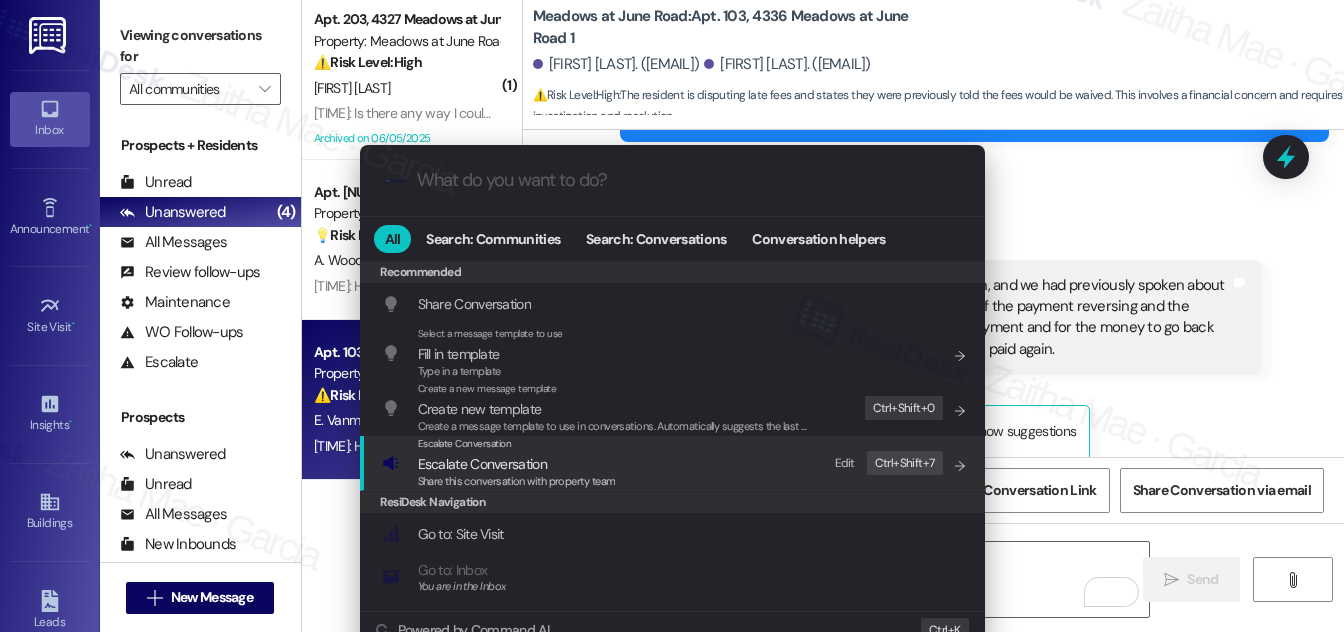 click on "Escalate Conversation" at bounding box center [482, 464] 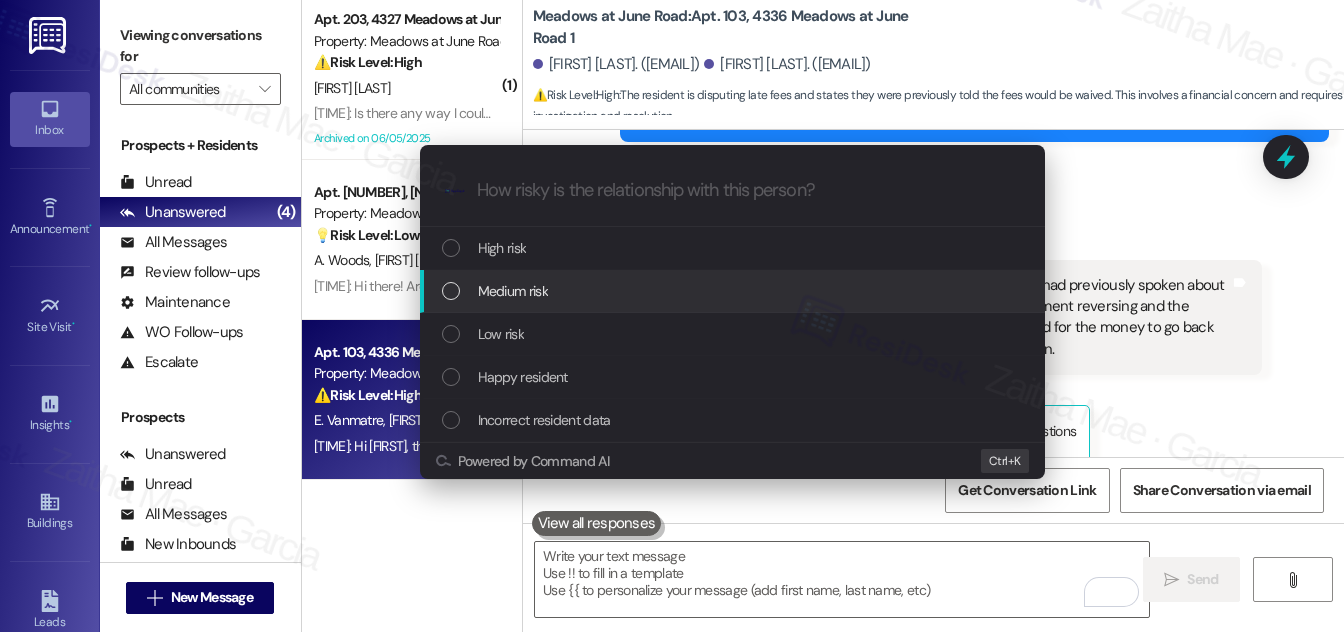 click on "Medium risk" at bounding box center (513, 291) 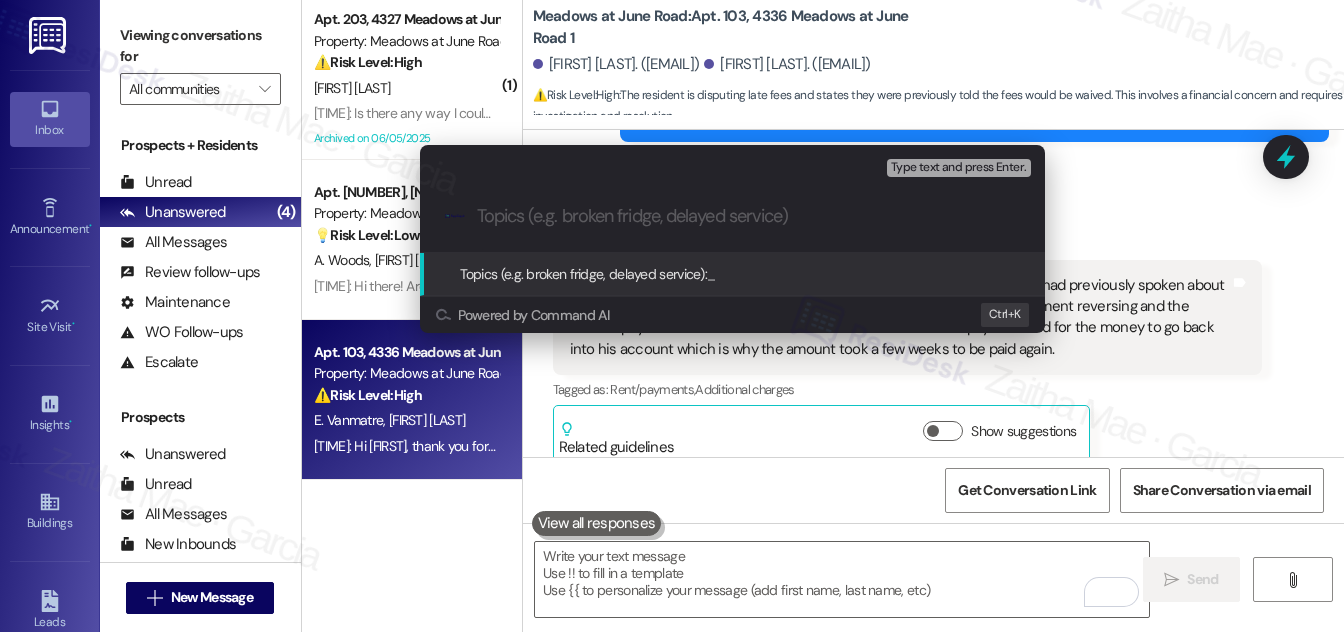paste on "Follow-Up on Late Fee Review After Payment Reversal" 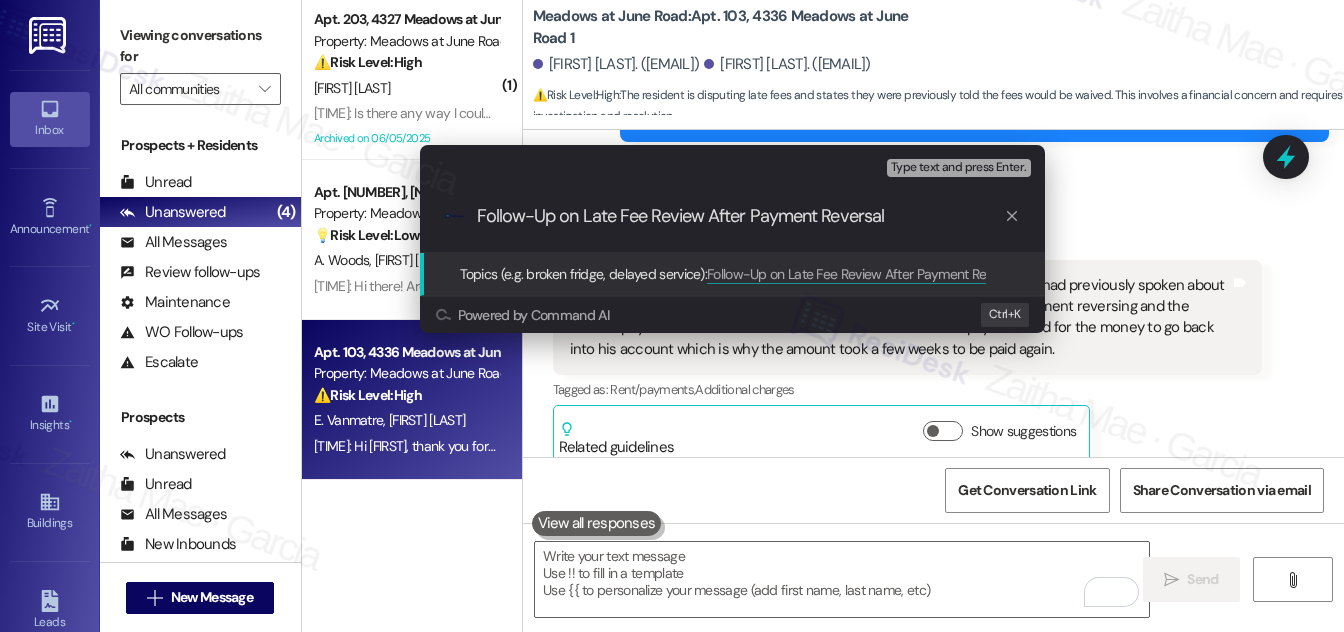 type 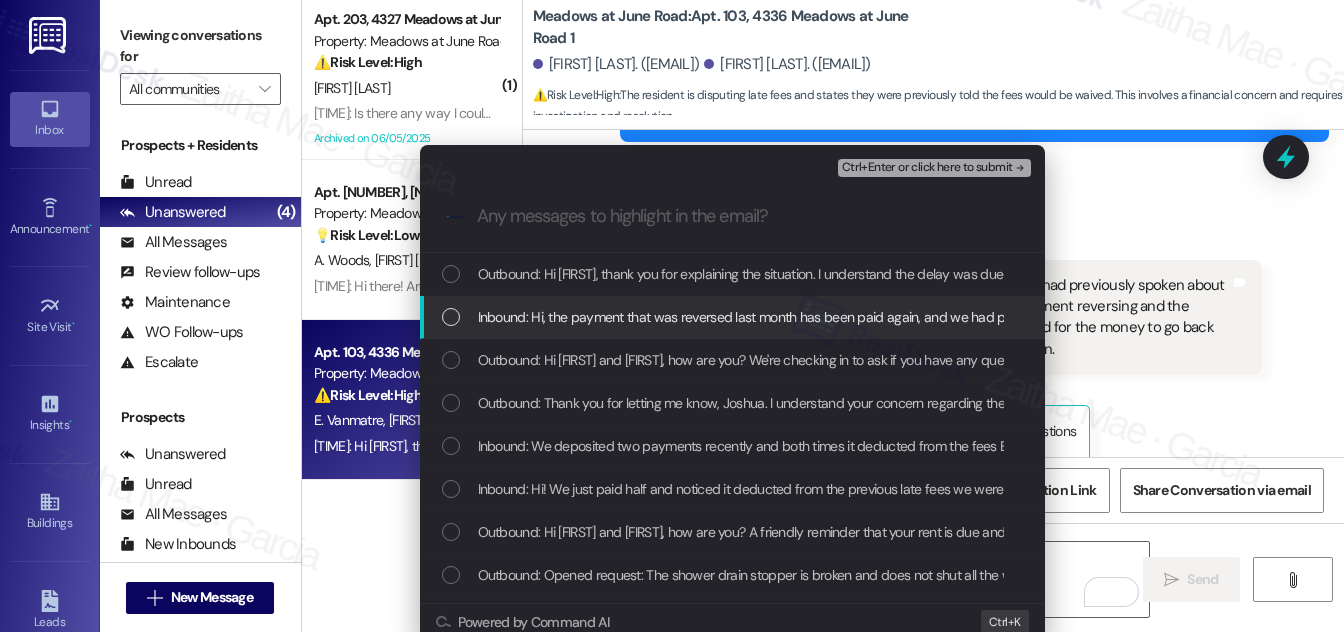 click on "Inbound: Hi, the payment that was reversed last month has been paid again, and we had previously spoken about removing the late fees that had accumulated between the time of the payment reversing and the second payment. [FIRST] had to wait for the bank to unblock the payment and for the money to go back into his account which is why the amount took a few weeks to be paid again." at bounding box center [734, 317] 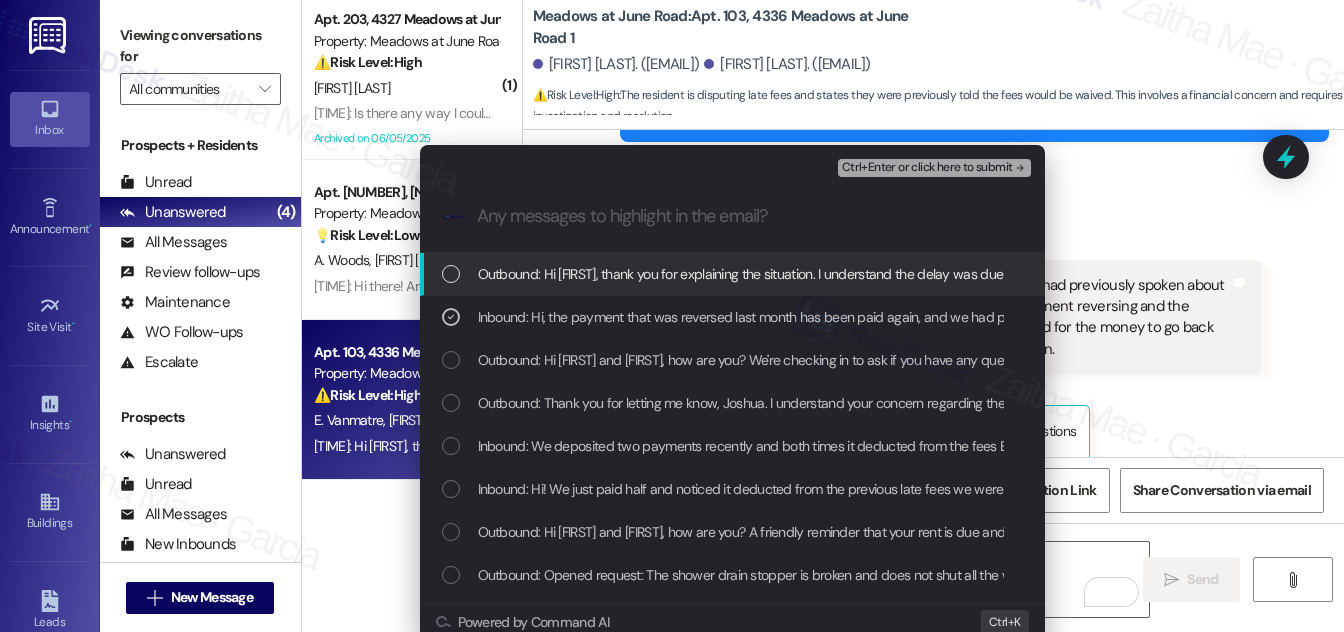 click on "Ctrl+Enter or click here to submit" at bounding box center (927, 168) 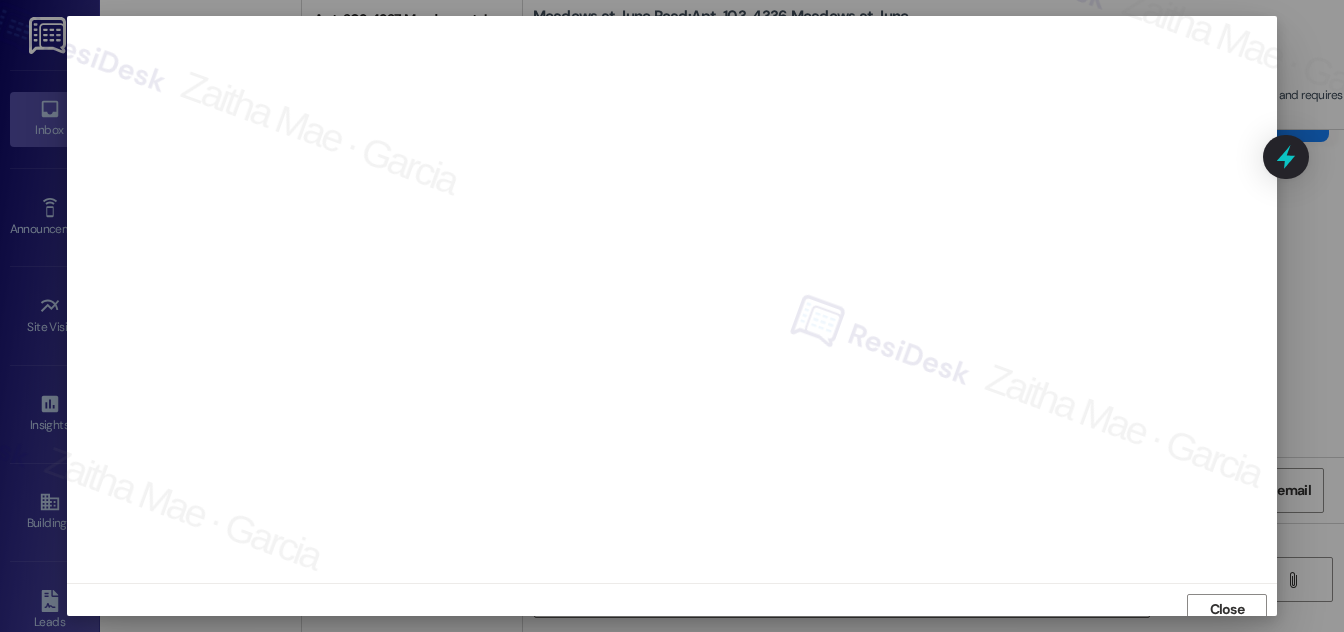 scroll, scrollTop: 0, scrollLeft: 0, axis: both 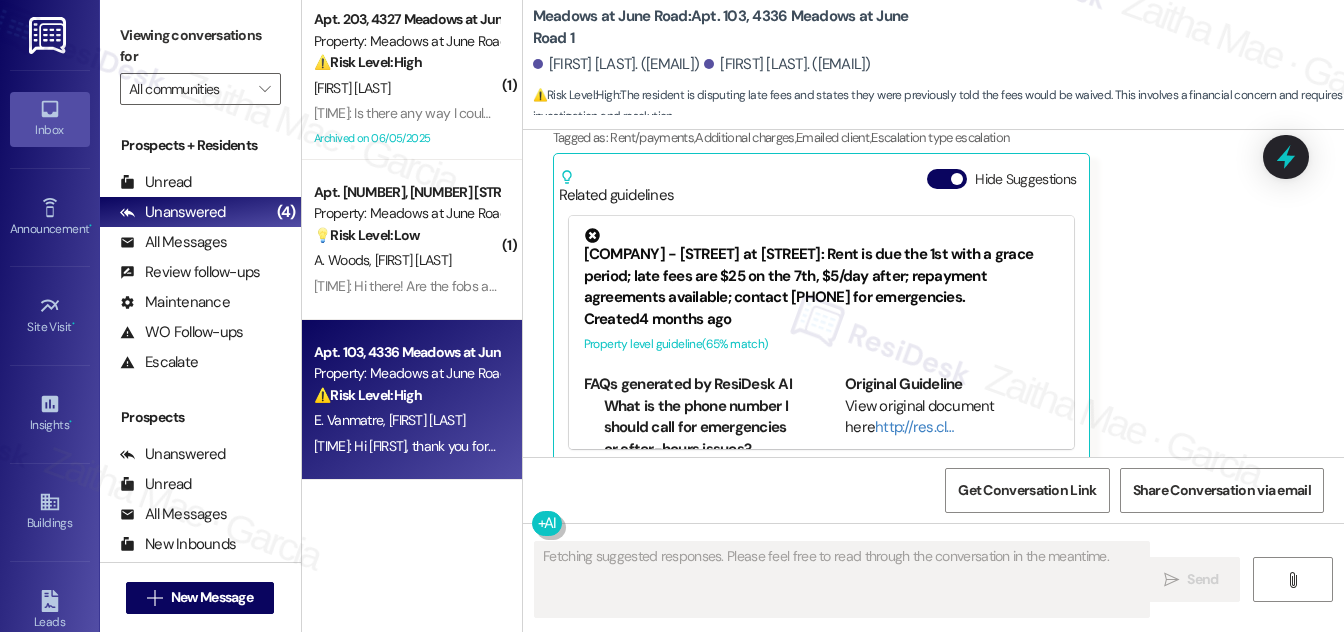 click on "Apt. 103, 4336 Meadows at June Road 1 [FIRST] [LAST]. ([EMAIL]) [FIRST] [LAST]. ([EMAIL]) ⚠️ Risk Level: High : The resident is disputing late fees and states they were previously told the fees would be waived. This involves a financial concern and requires investigation and resolution." at bounding box center (938, 60) 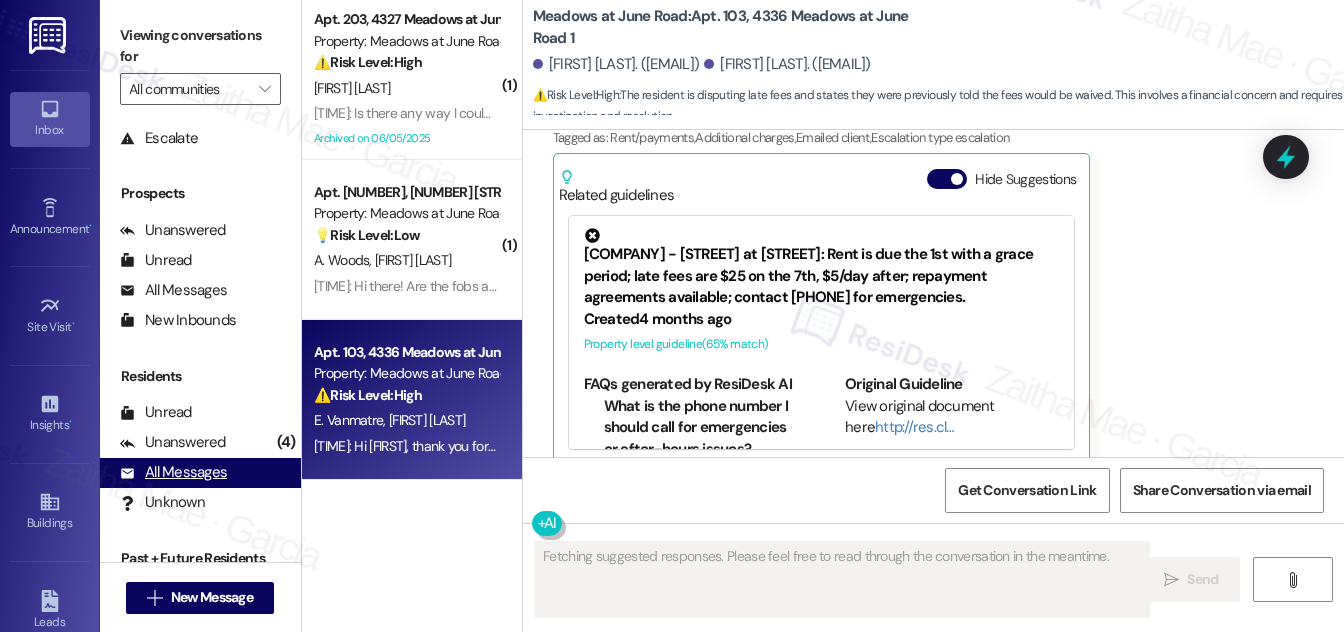 scroll, scrollTop: 264, scrollLeft: 0, axis: vertical 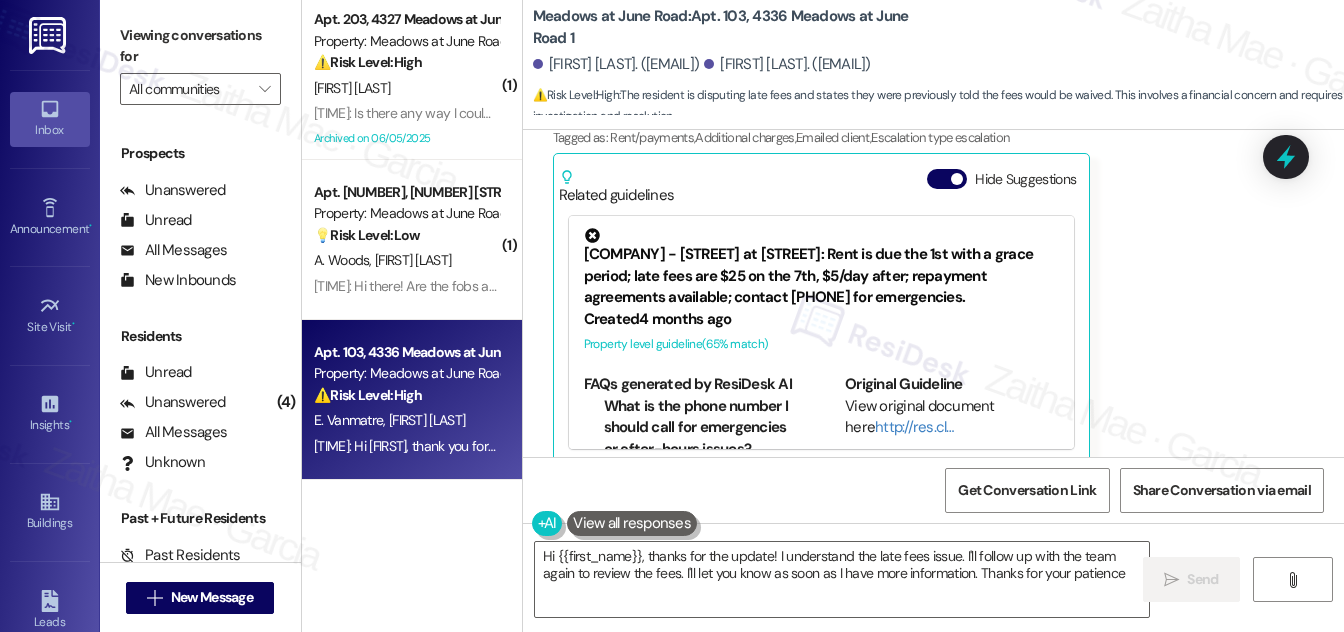 type on "Hi {{first_name}}, thanks for the update! I understand the late fees issue. I'll follow up with the team again to review the fees. I'll let you know as soon as I have more information. Thanks for your patience!" 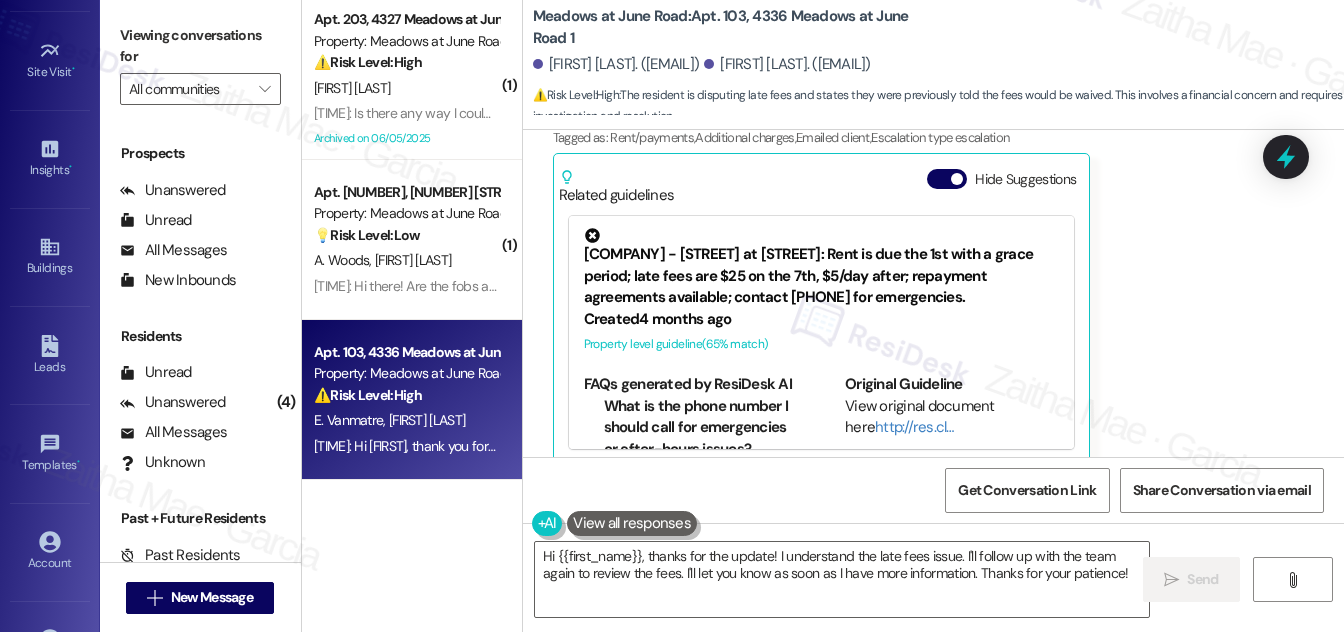 scroll, scrollTop: 314, scrollLeft: 0, axis: vertical 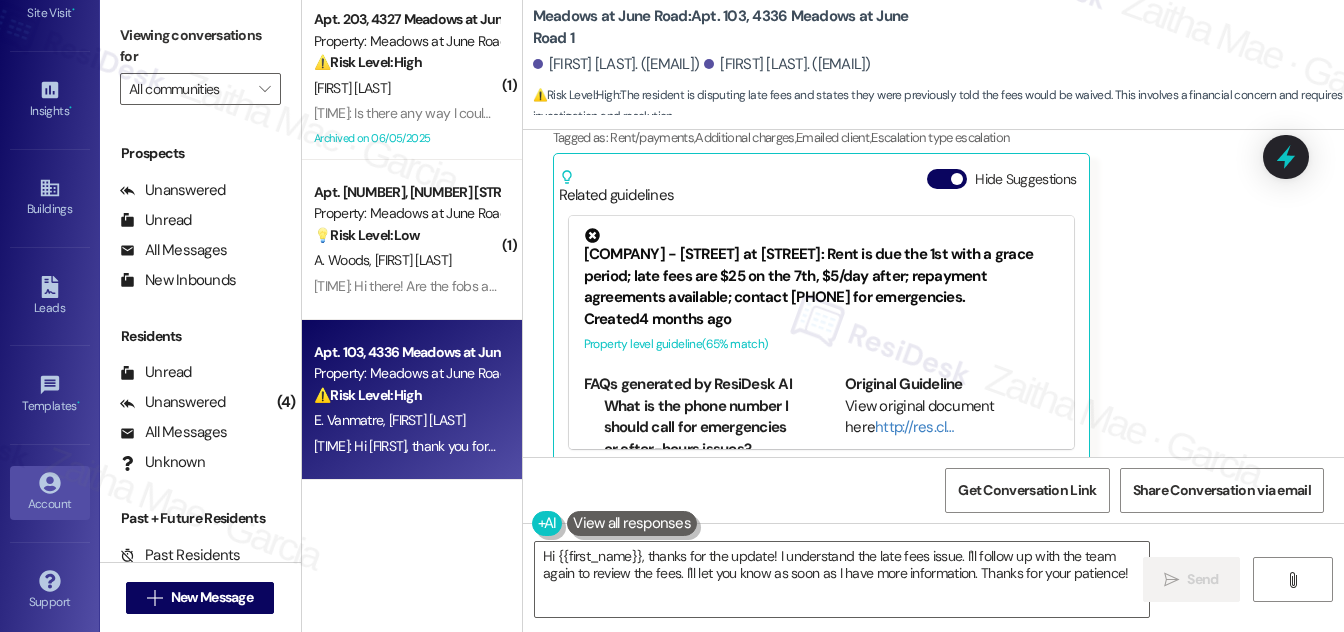 click 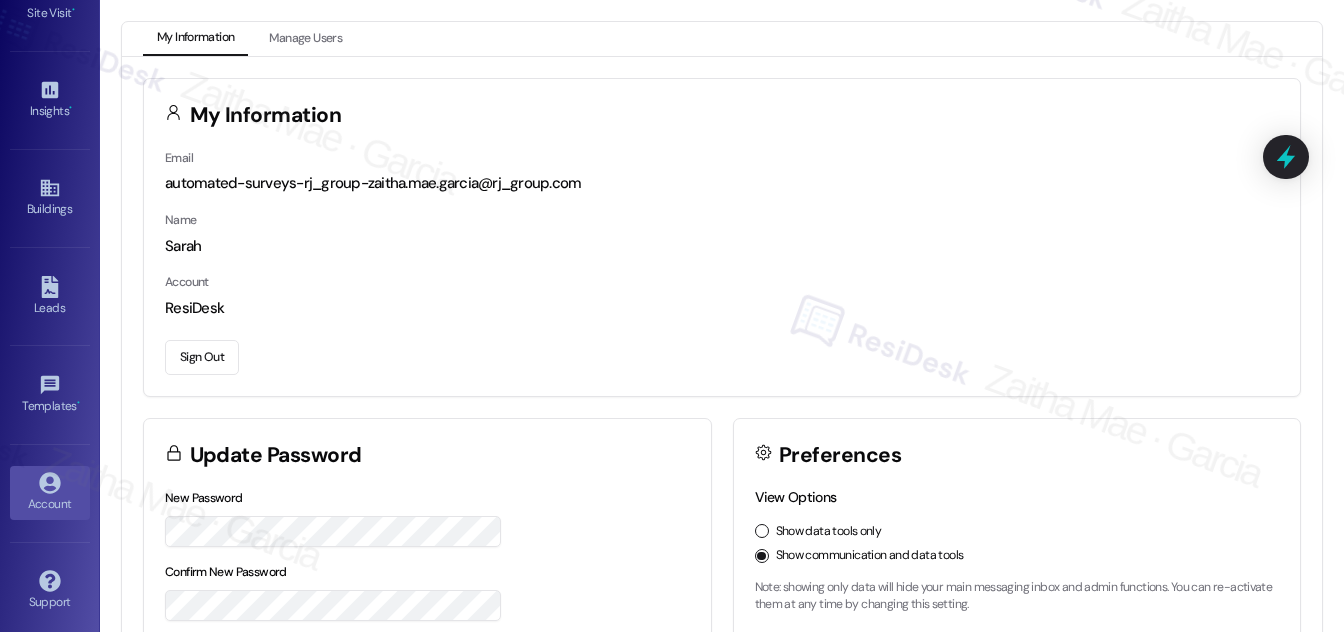 click on "Sign Out" at bounding box center [202, 357] 